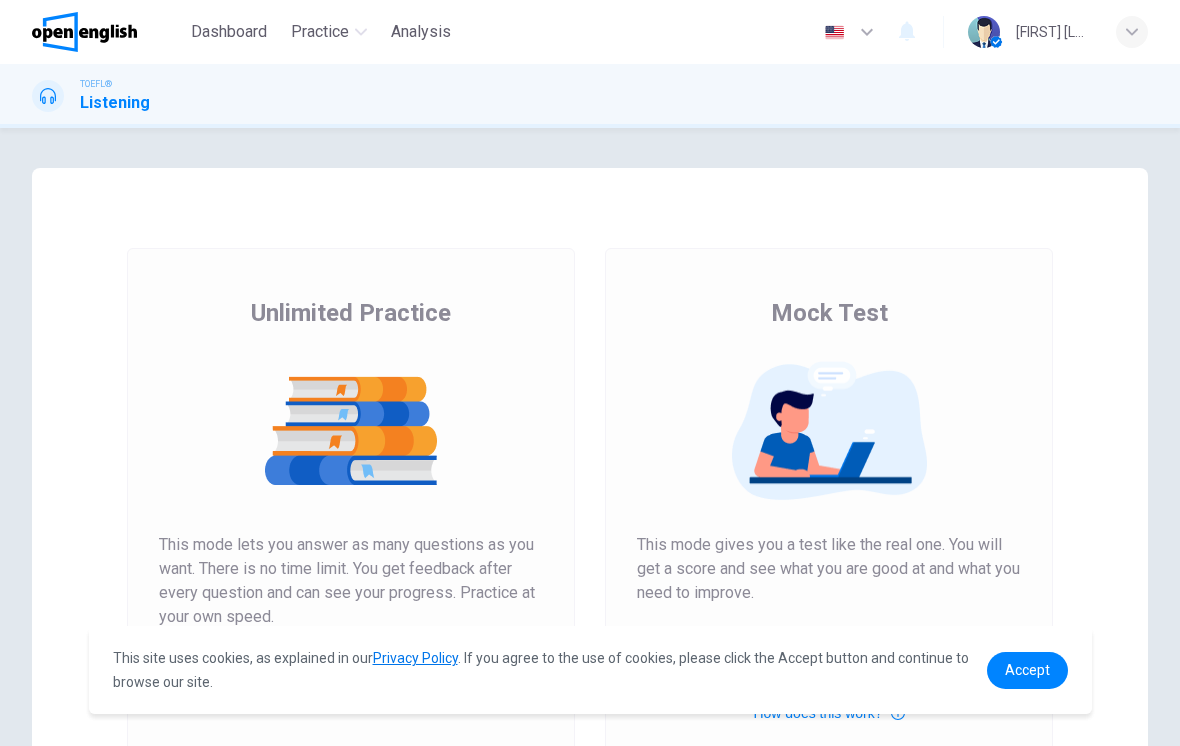 scroll, scrollTop: 0, scrollLeft: 0, axis: both 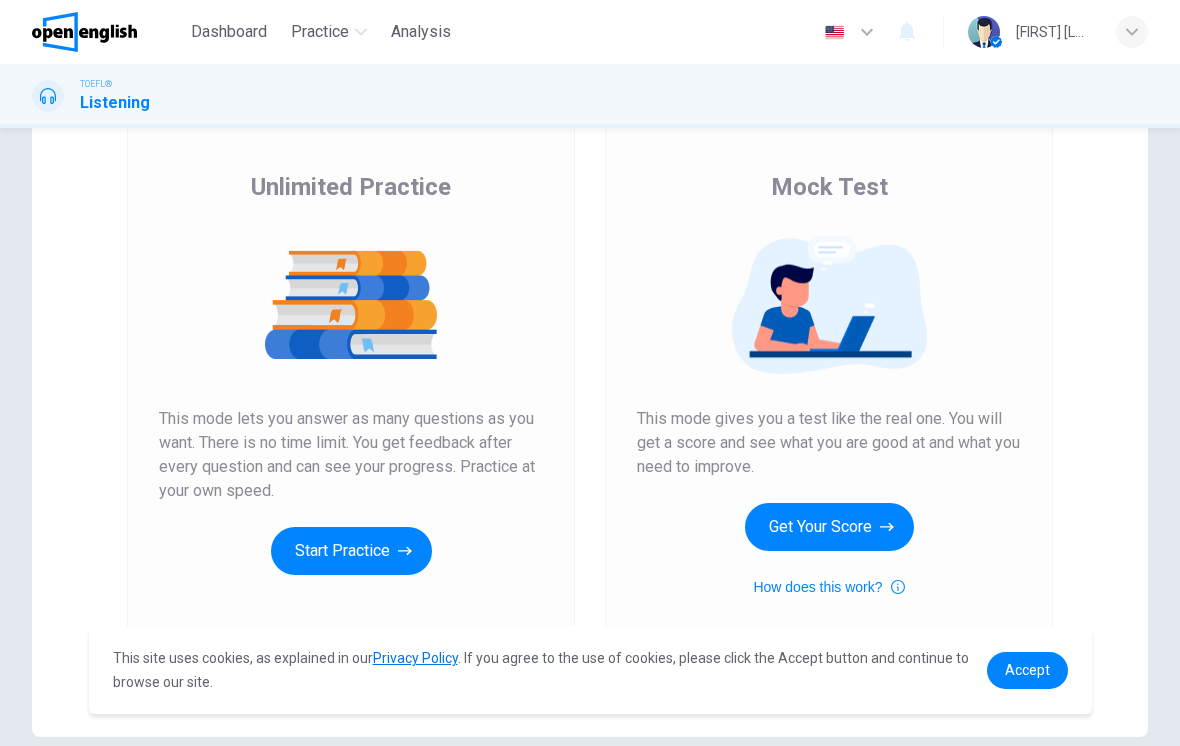 click on "Get Your Score" at bounding box center (829, 527) 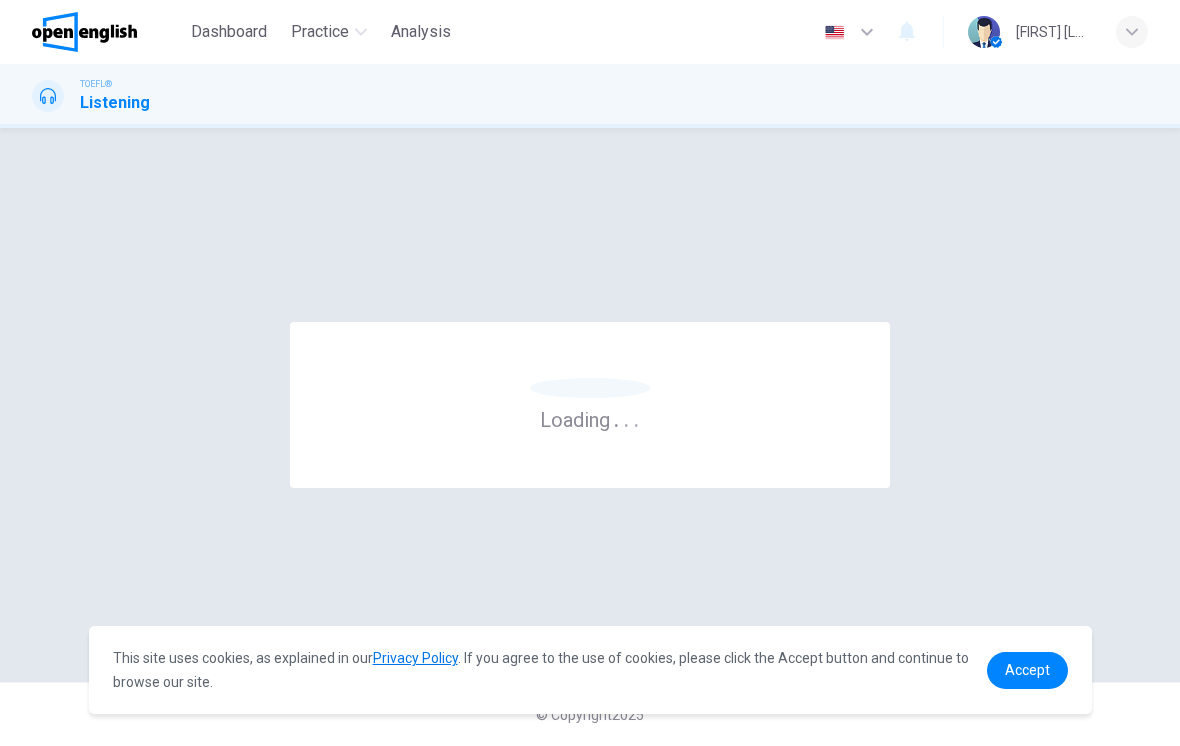 scroll, scrollTop: 0, scrollLeft: 0, axis: both 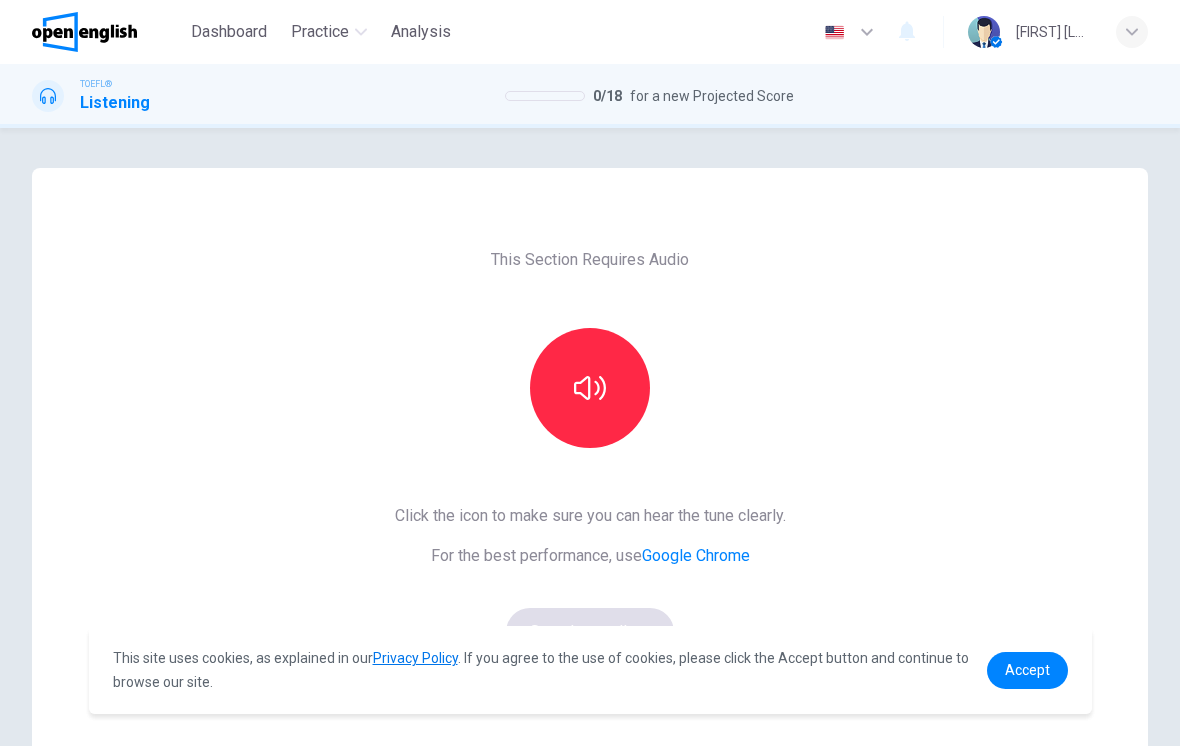 click at bounding box center [590, 388] 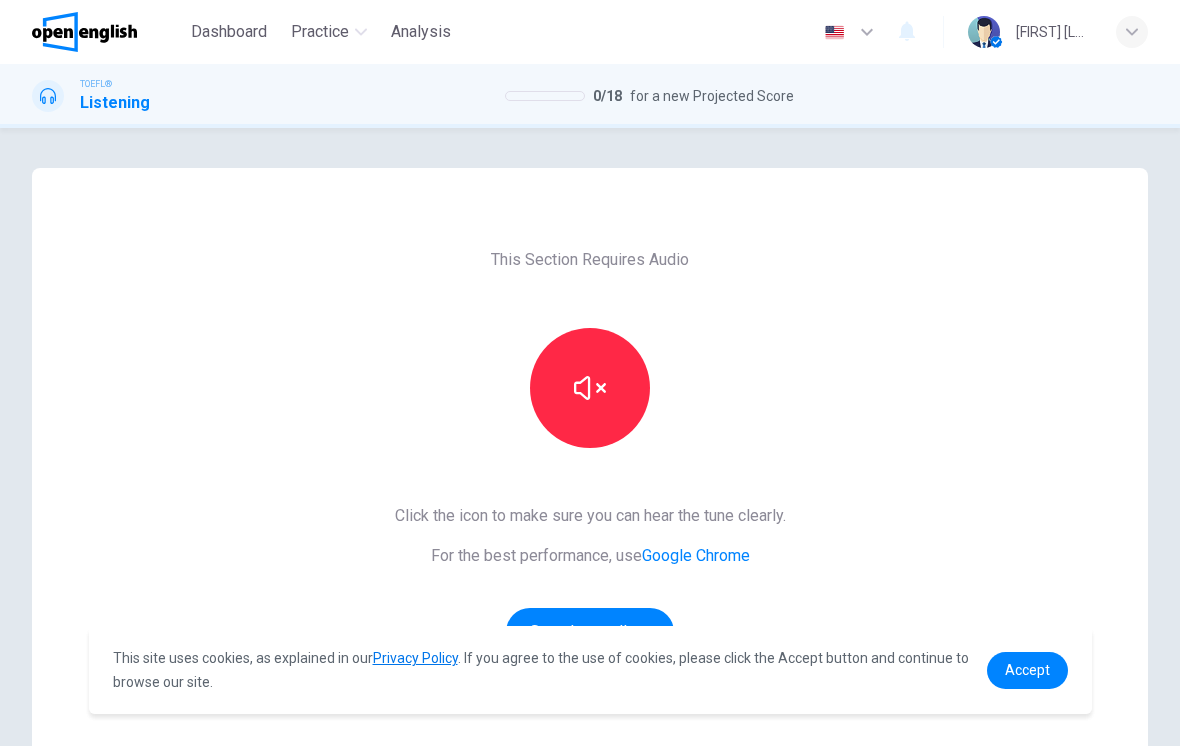 click at bounding box center [590, 388] 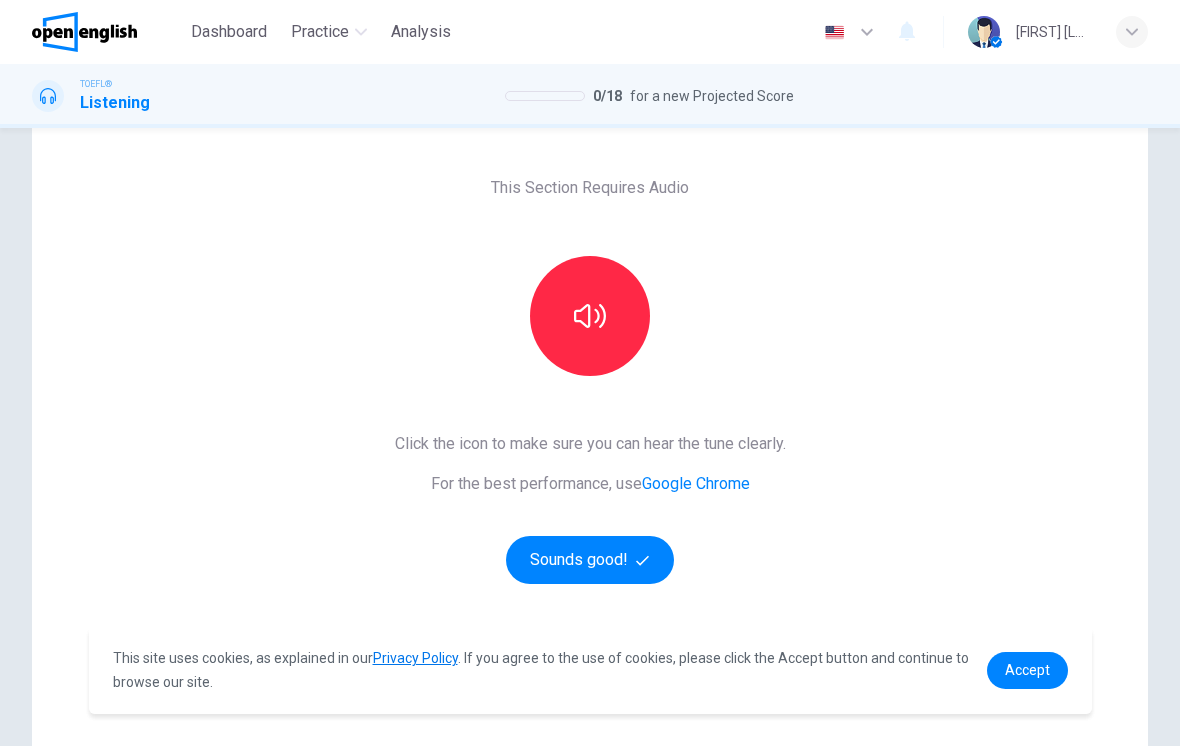 scroll, scrollTop: 77, scrollLeft: 0, axis: vertical 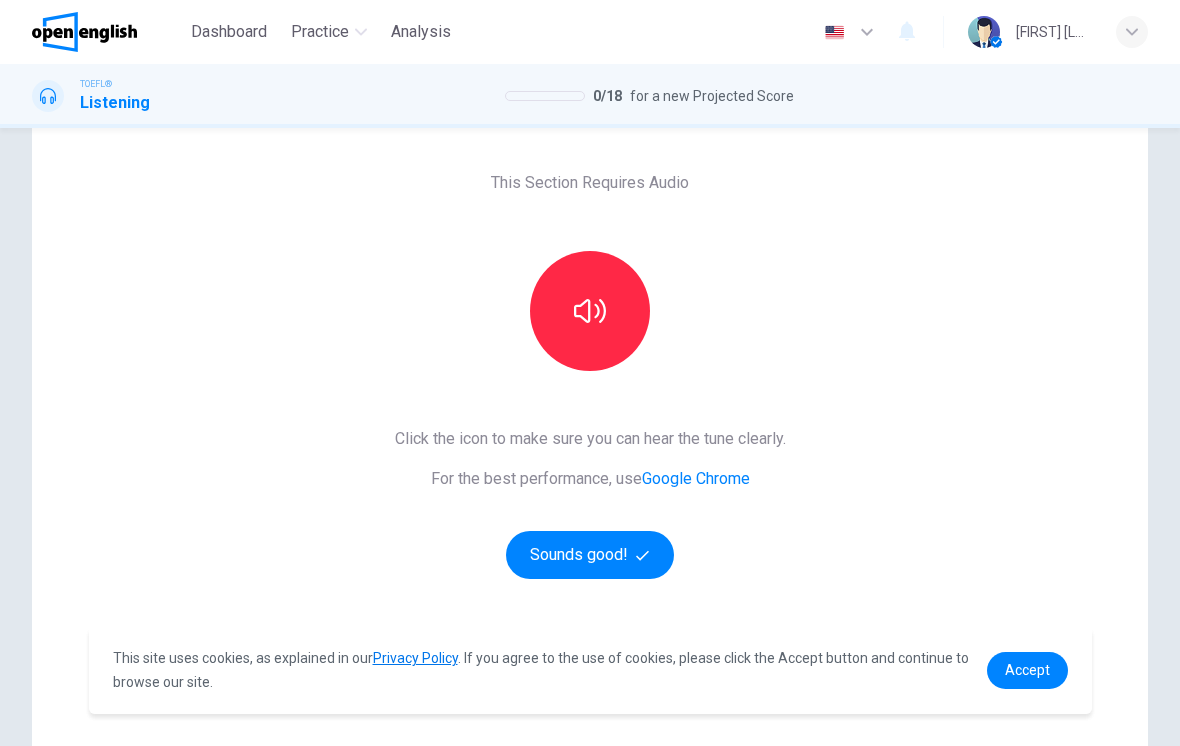 click 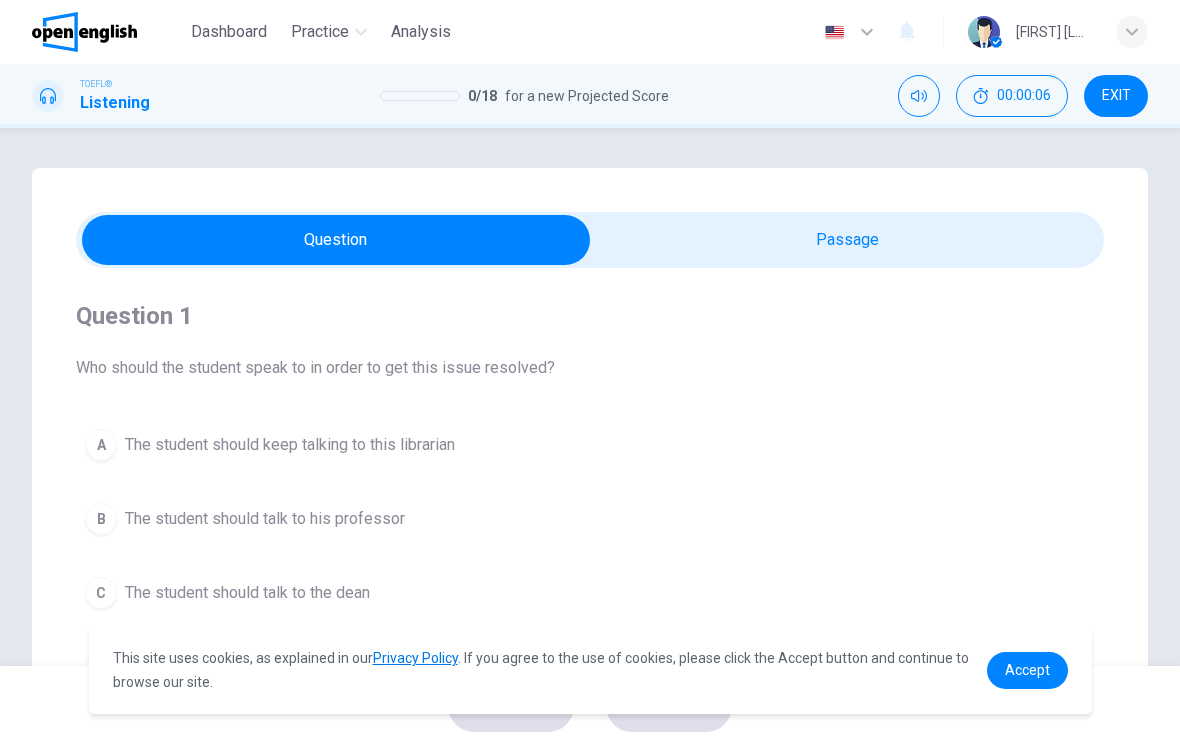 scroll, scrollTop: 0, scrollLeft: 0, axis: both 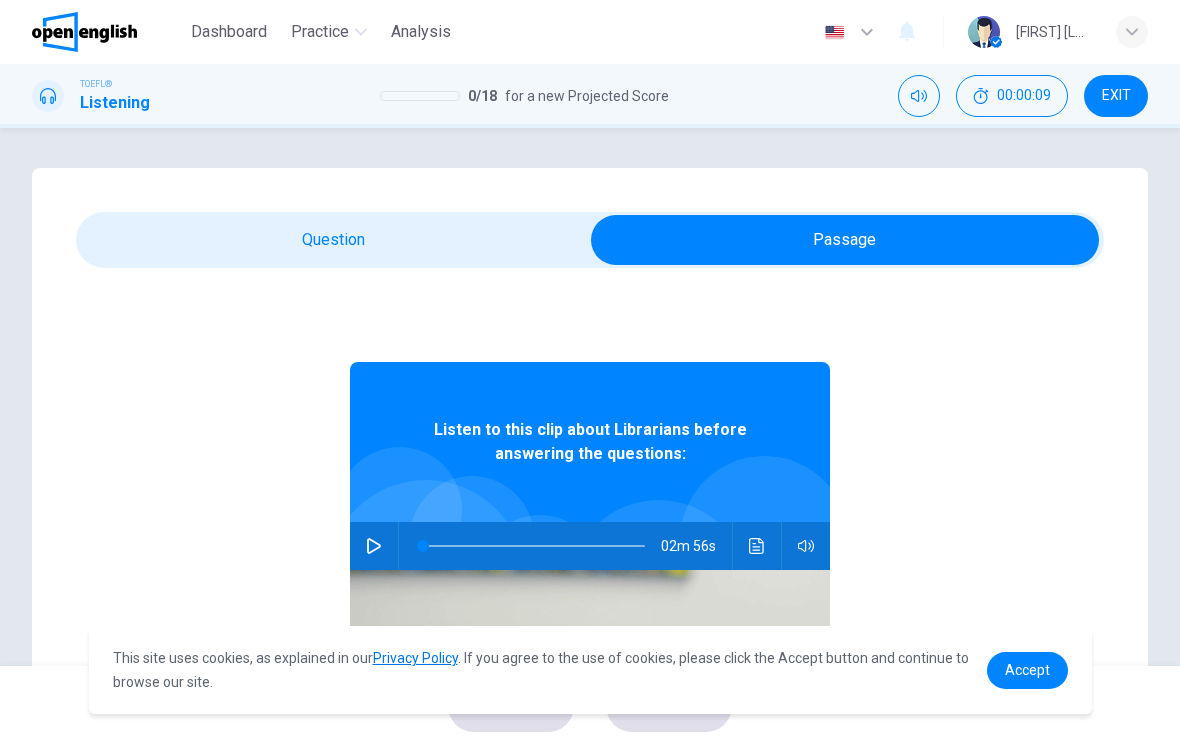 click 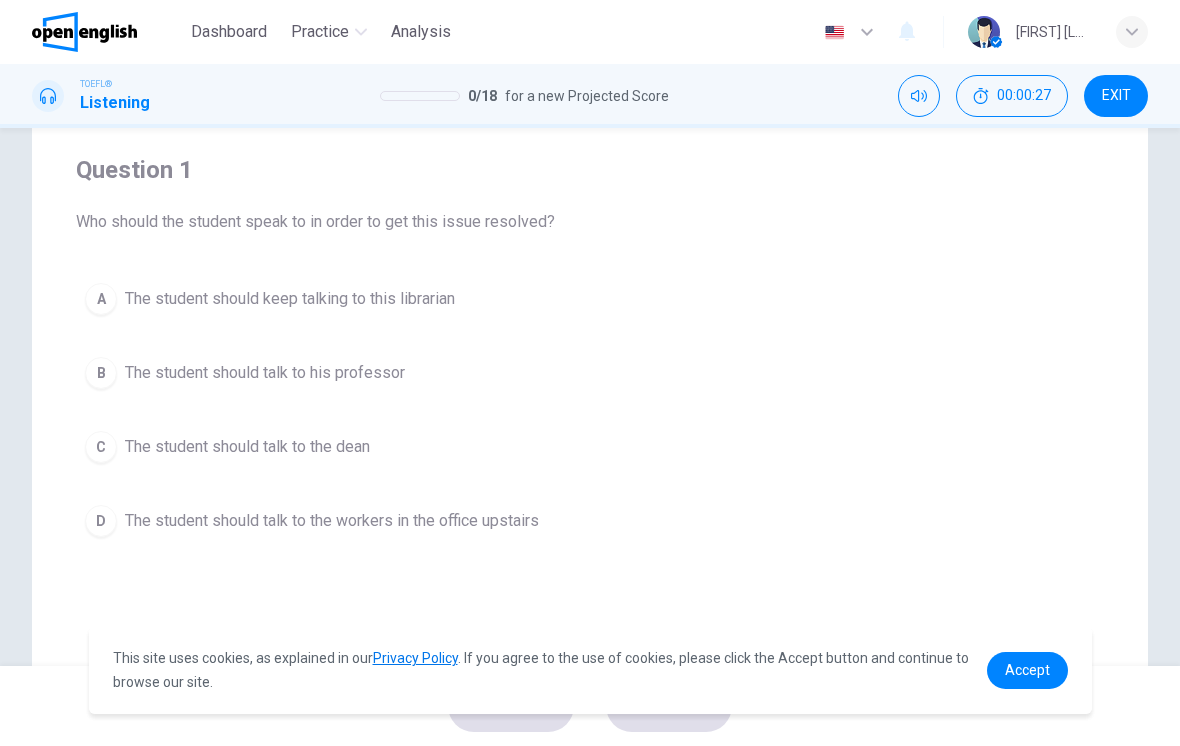 scroll, scrollTop: 149, scrollLeft: 0, axis: vertical 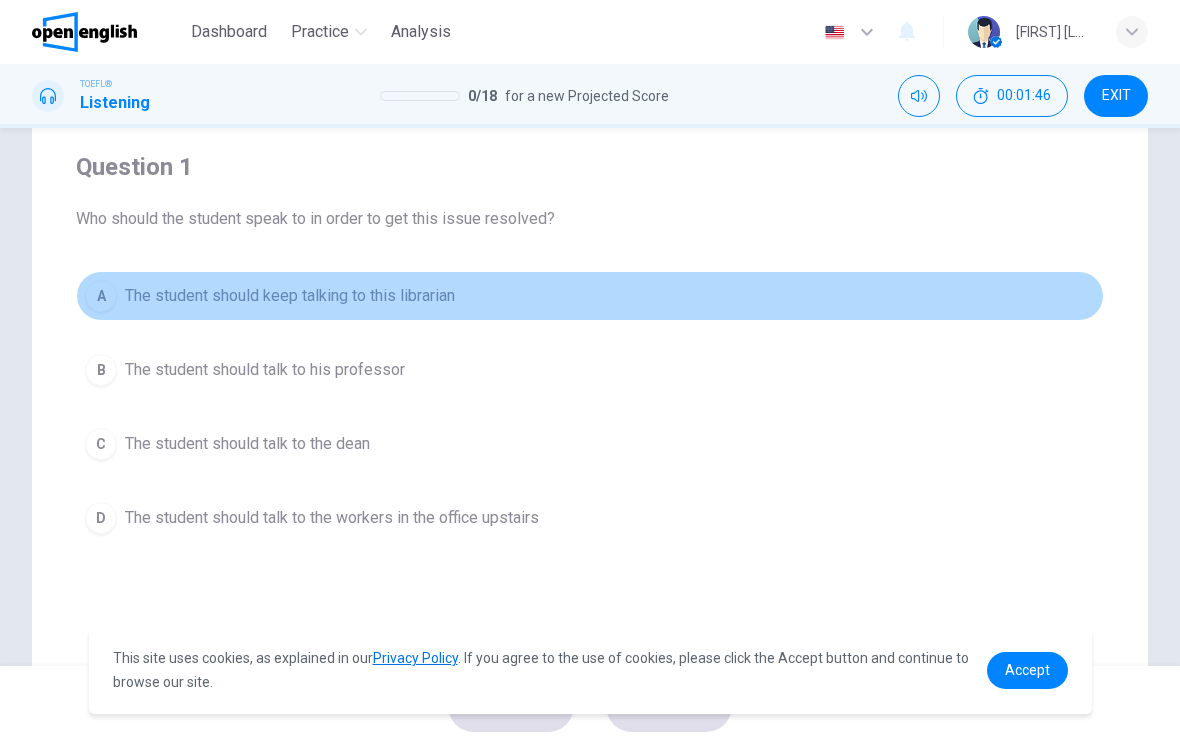click on "A The student should keep talking to this librarian" at bounding box center [590, 296] 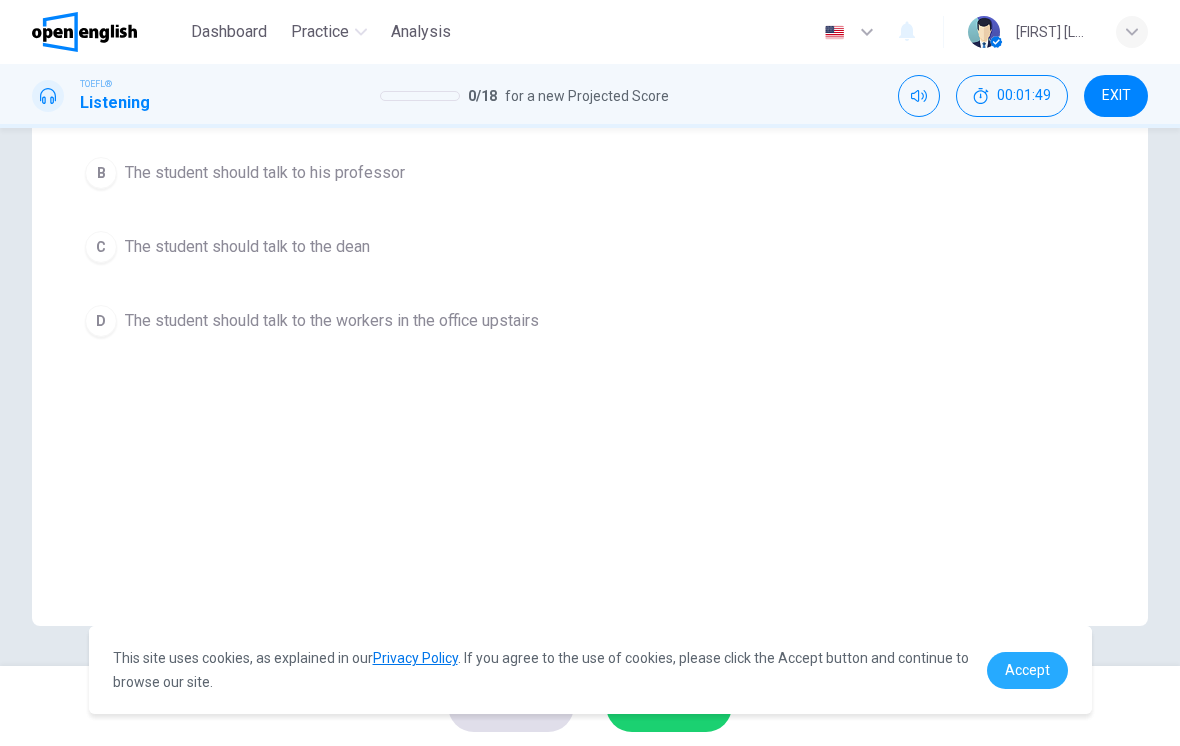 click on "Accept" at bounding box center [1027, 670] 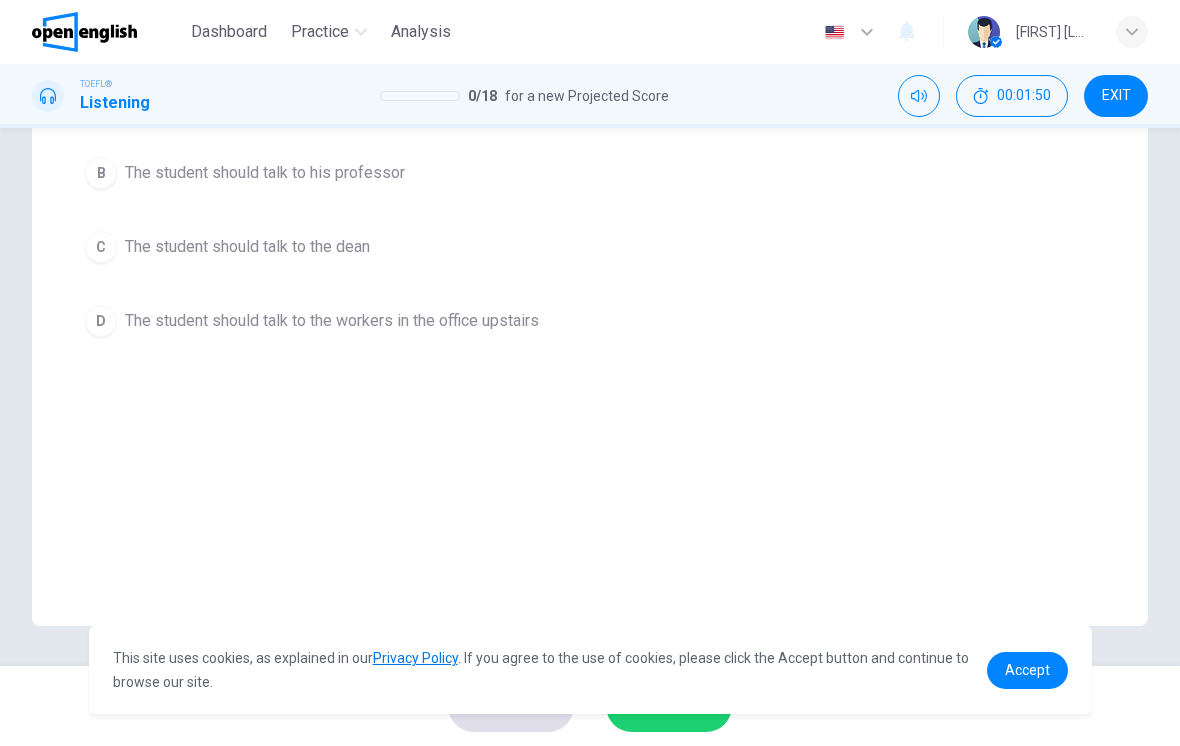 scroll, scrollTop: 346, scrollLeft: 0, axis: vertical 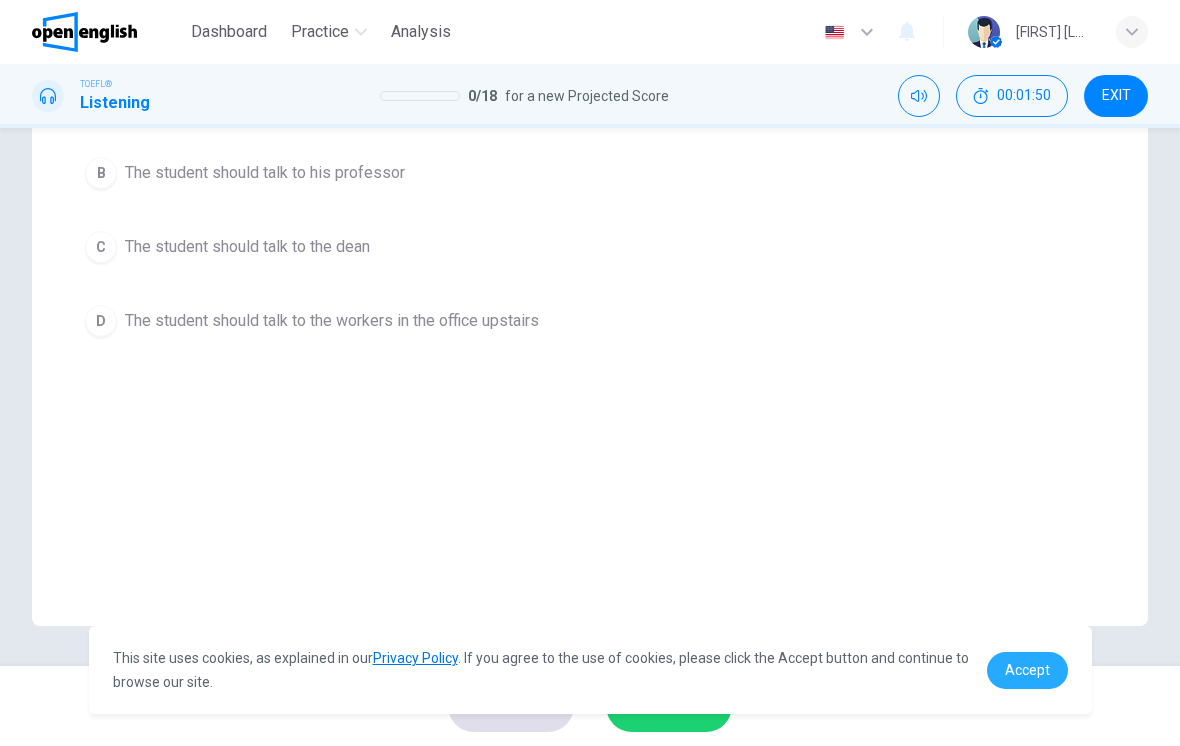 click on "Accept" at bounding box center (1027, 670) 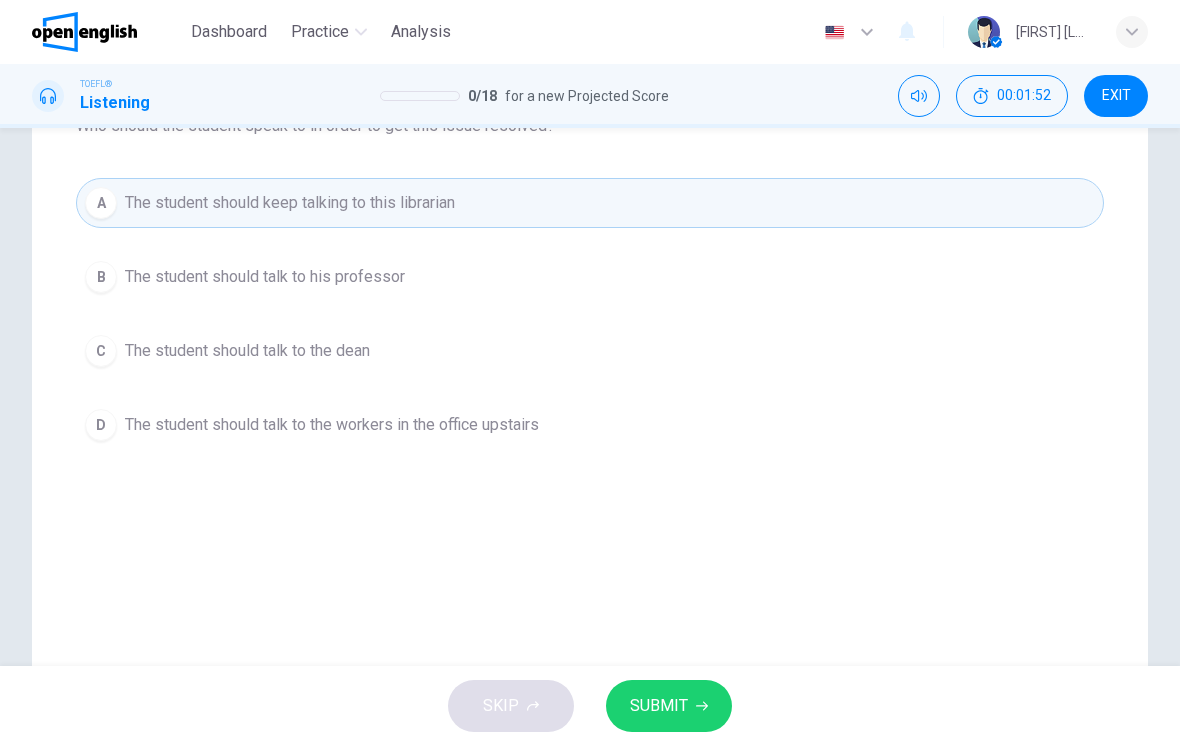 scroll, scrollTop: 230, scrollLeft: 0, axis: vertical 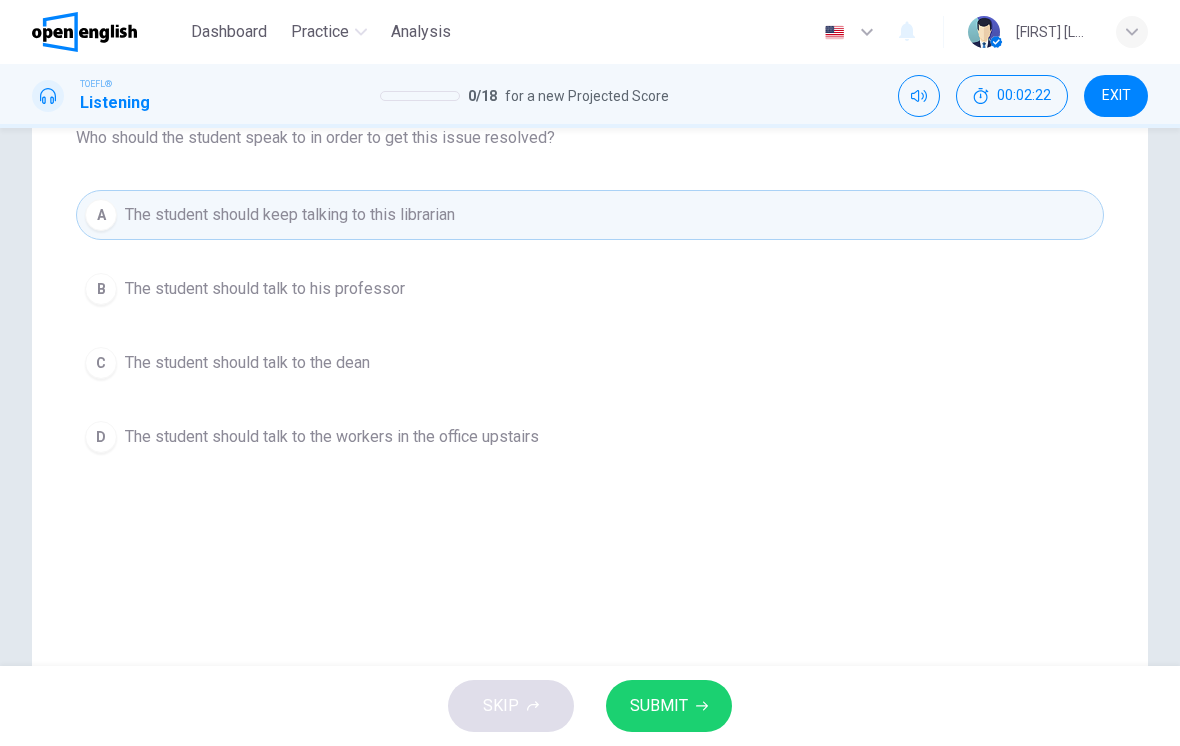 click on "SUBMIT" at bounding box center (659, 706) 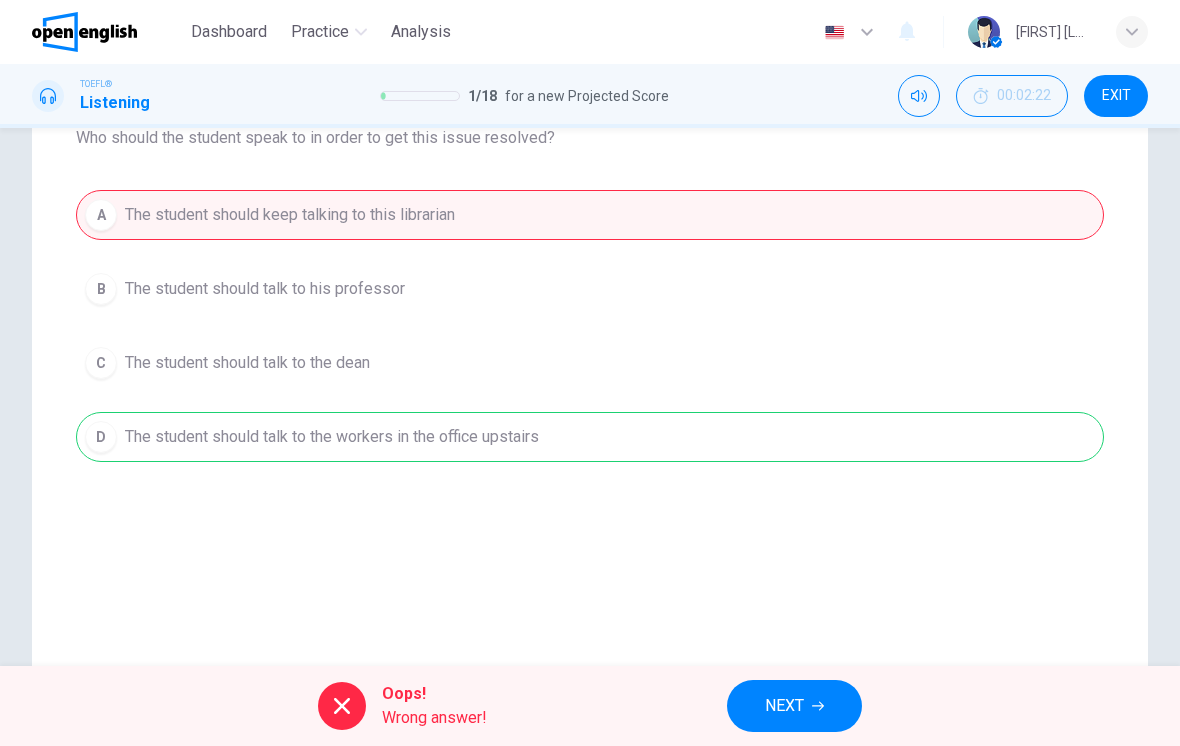 click on "NEXT" at bounding box center [794, 706] 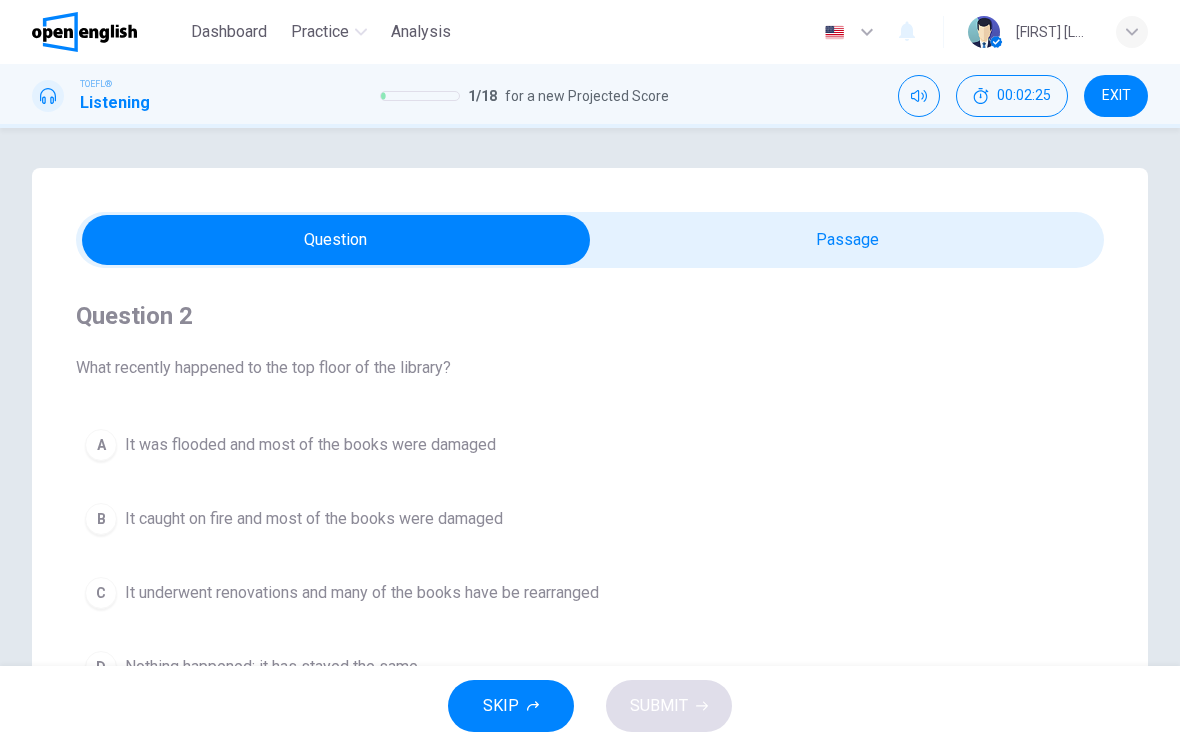 scroll, scrollTop: 0, scrollLeft: 0, axis: both 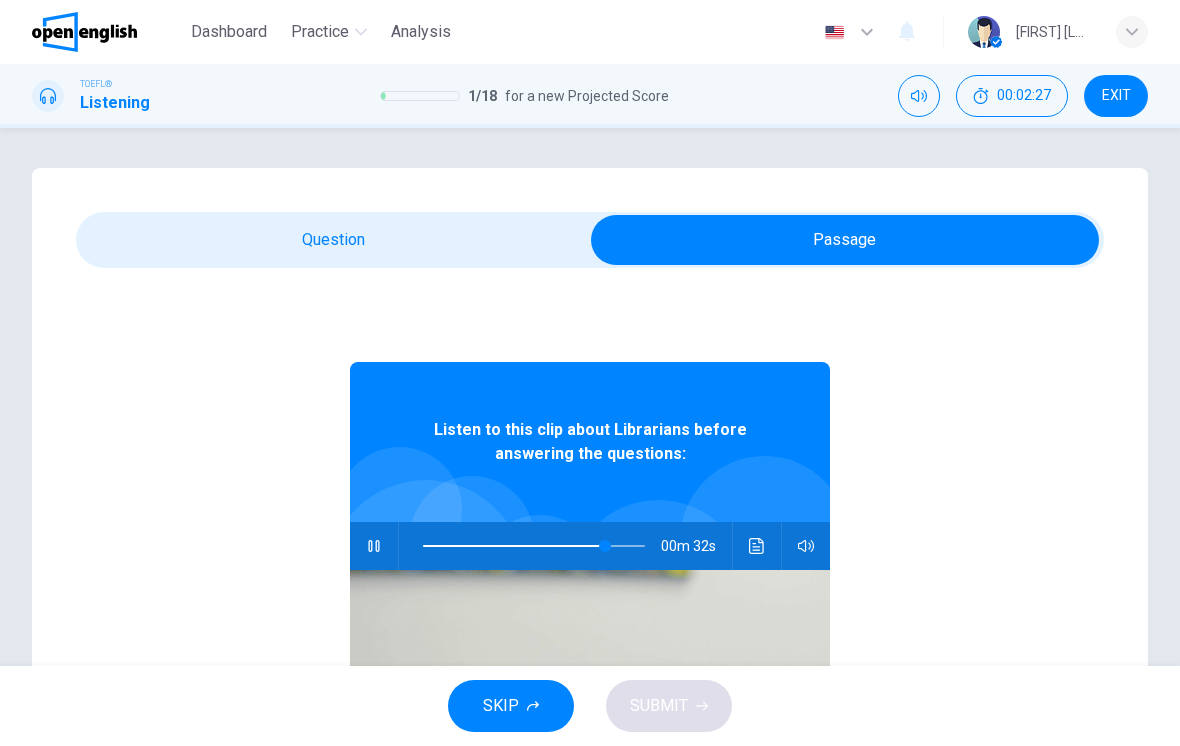 click 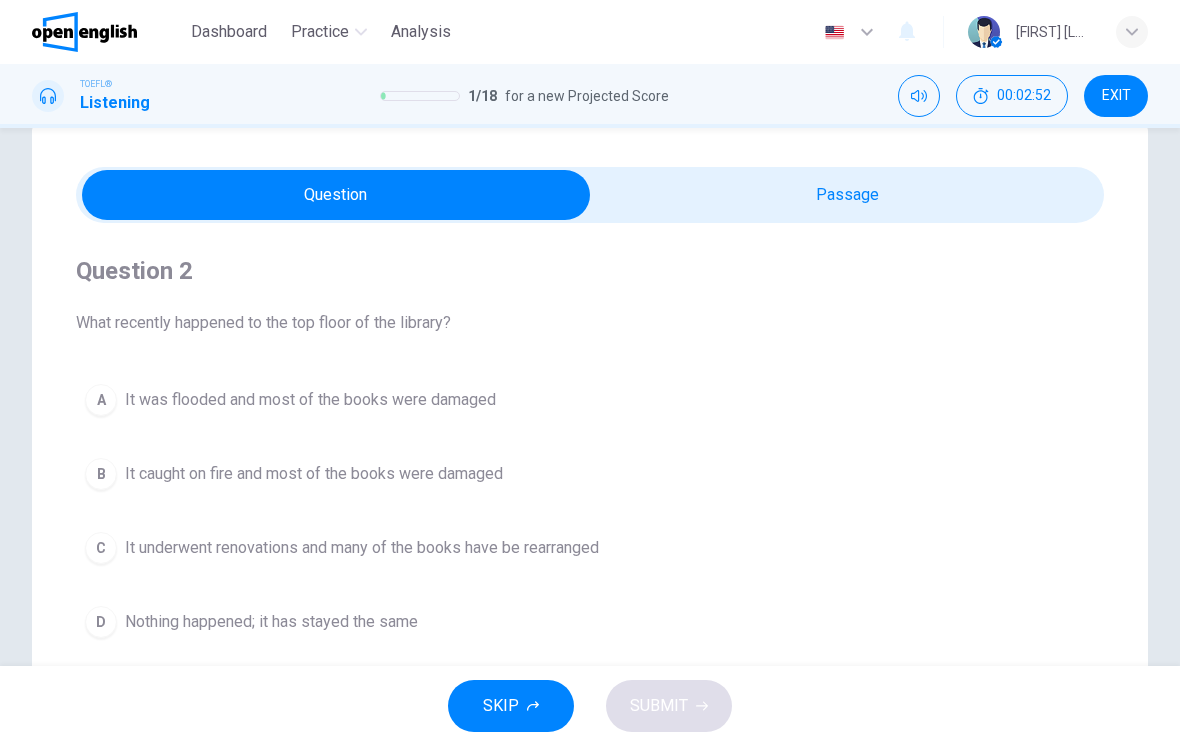 scroll, scrollTop: 38, scrollLeft: 0, axis: vertical 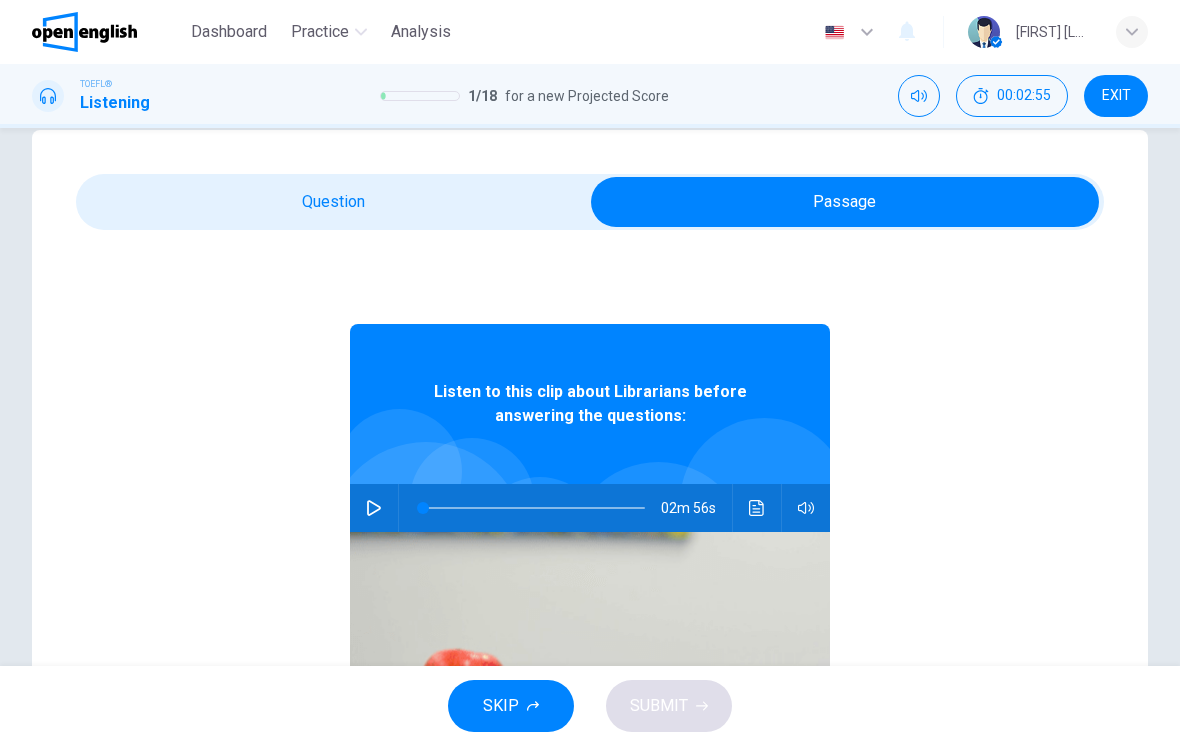 click 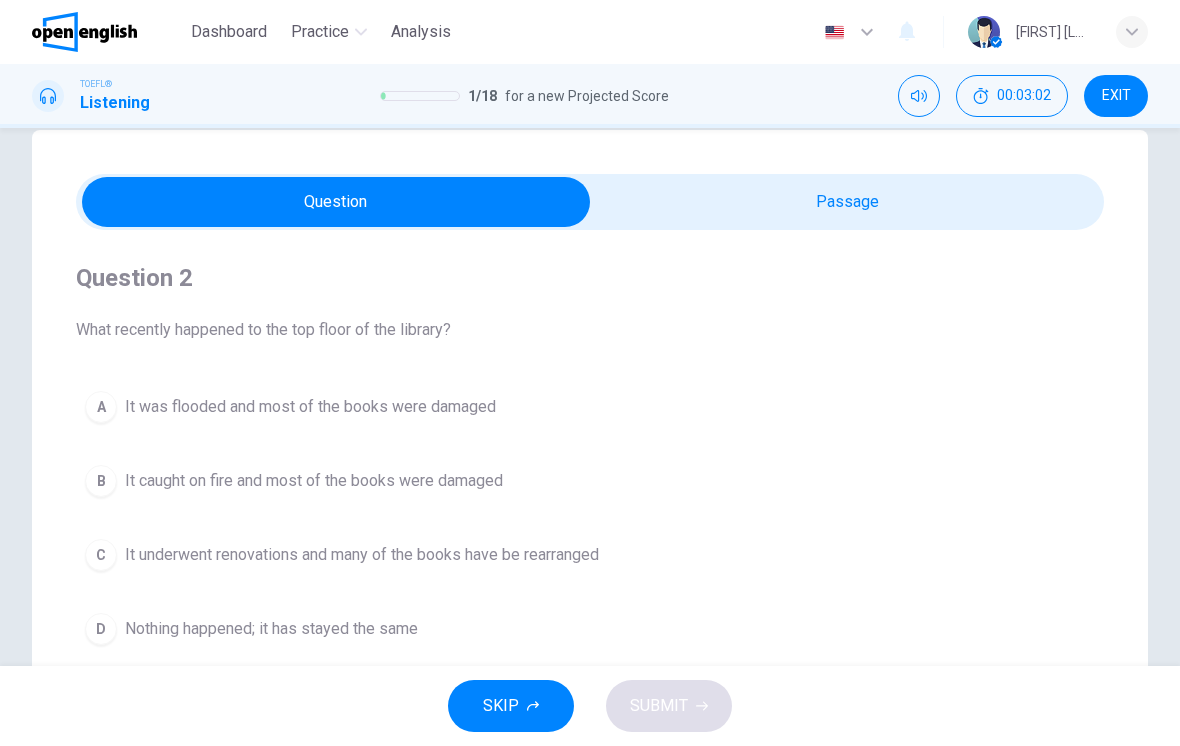 scroll, scrollTop: 0, scrollLeft: 0, axis: both 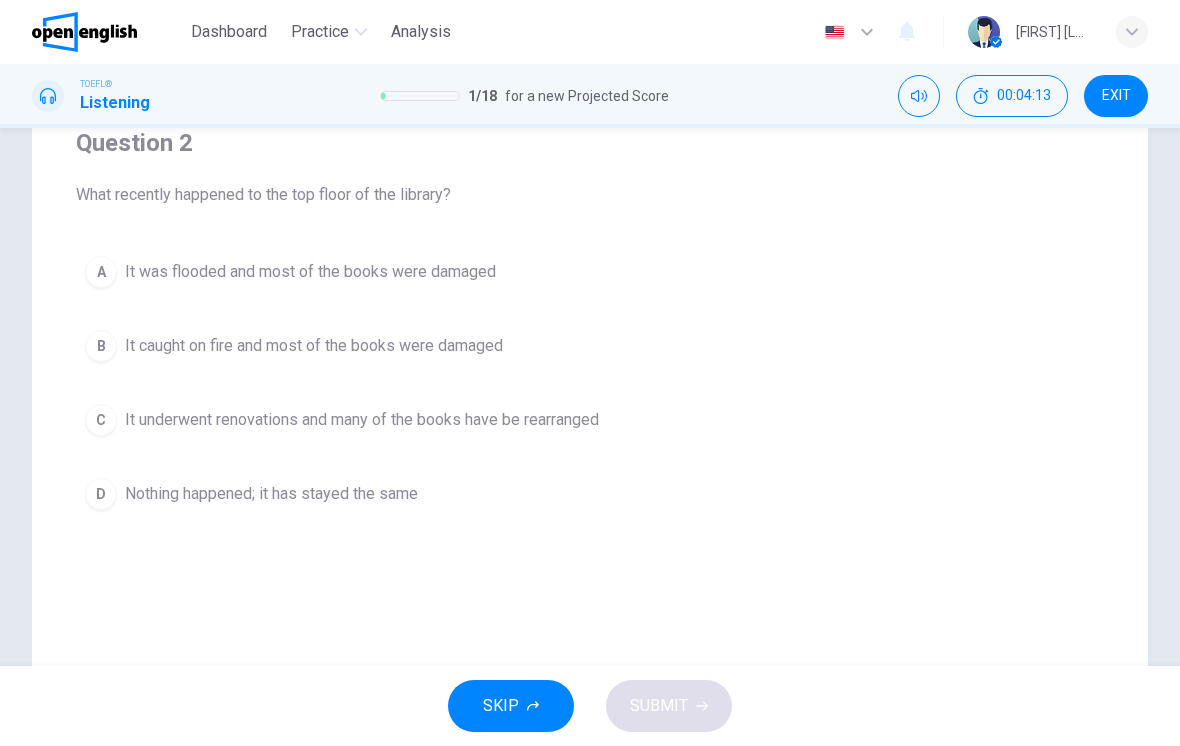 click at bounding box center (1132, 32) 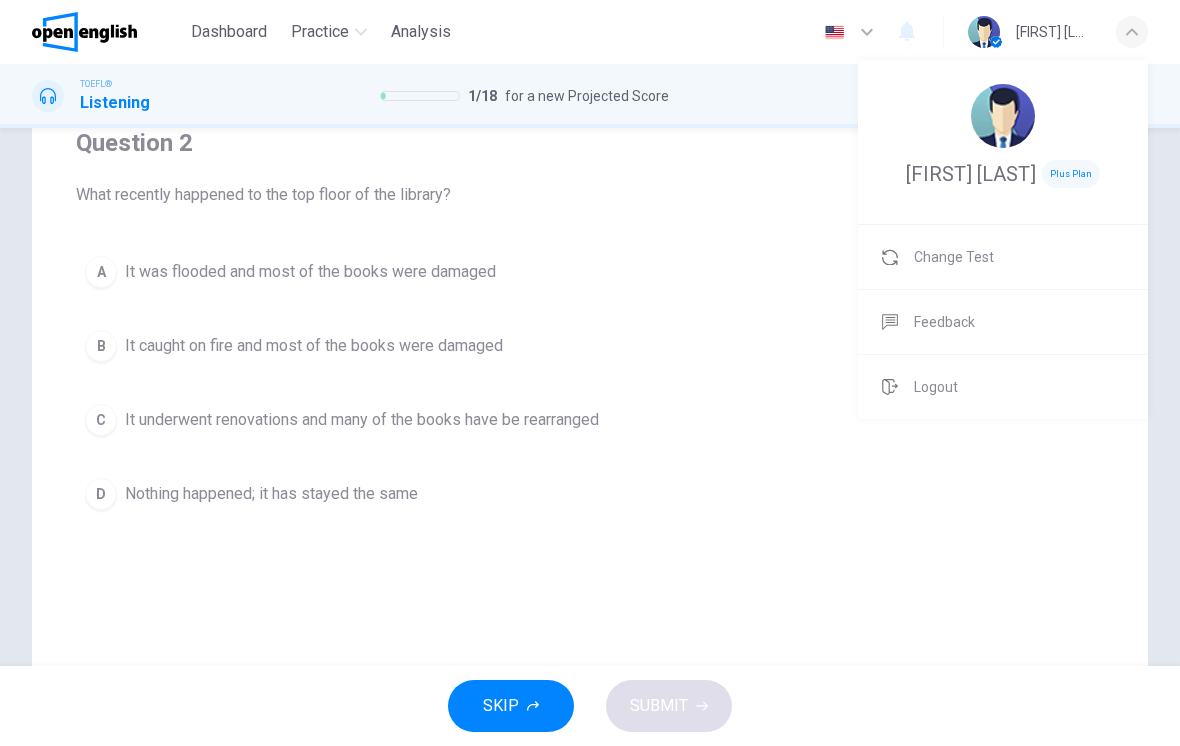 click at bounding box center (590, 373) 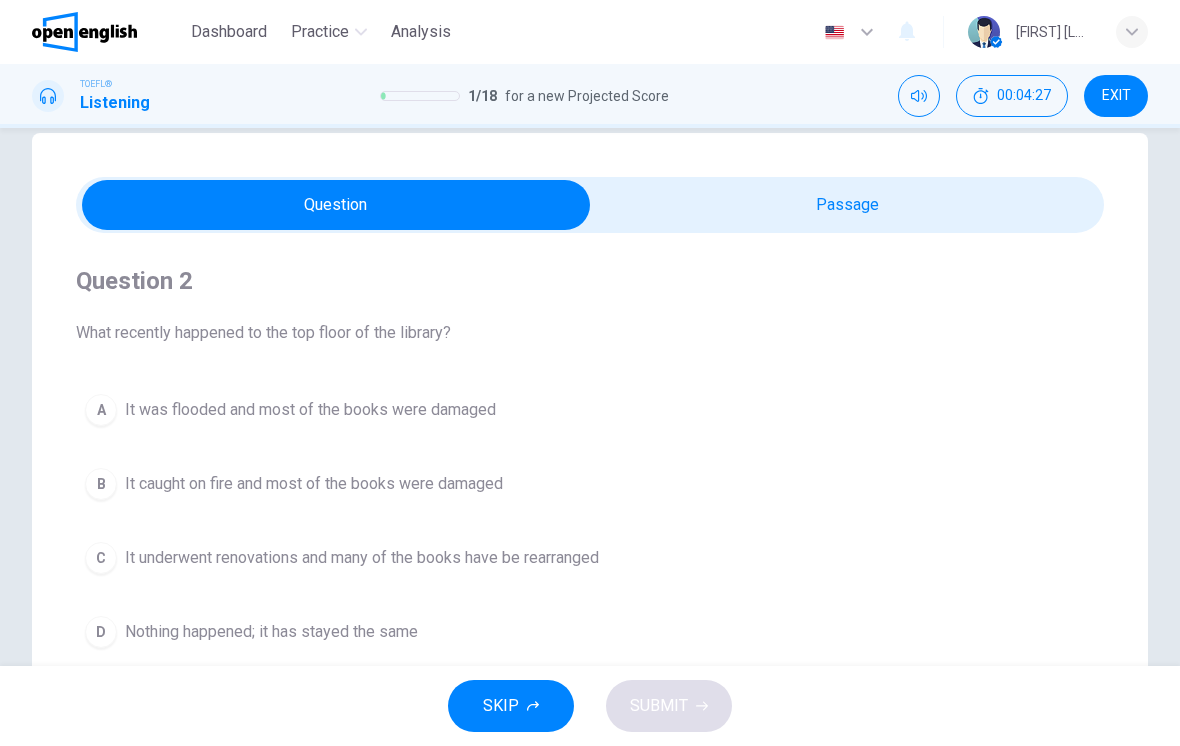 scroll, scrollTop: 20, scrollLeft: 0, axis: vertical 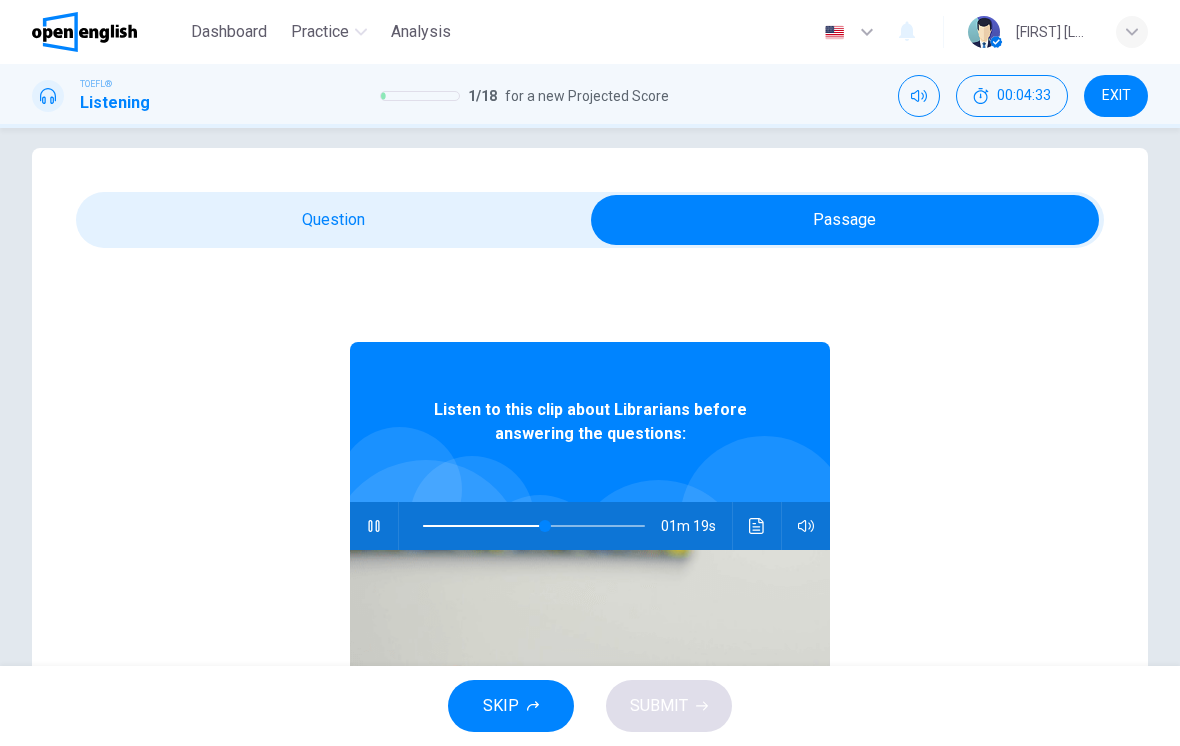 type on "**" 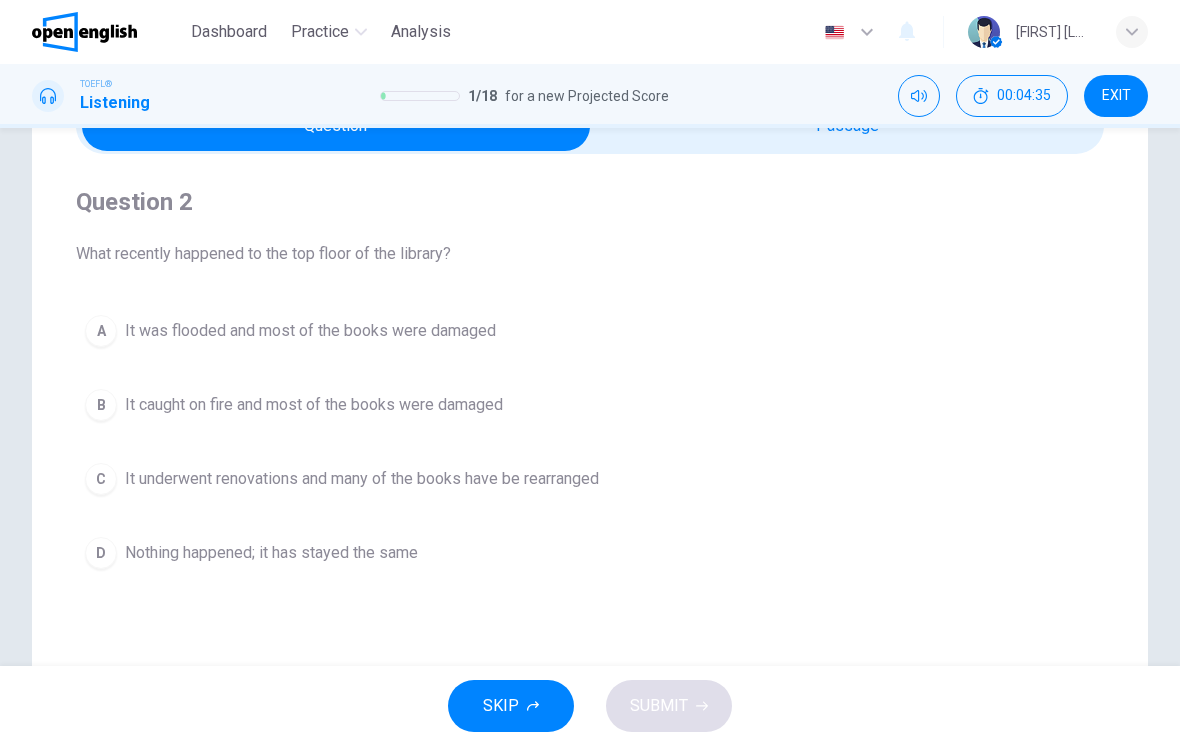 scroll, scrollTop: 156, scrollLeft: 0, axis: vertical 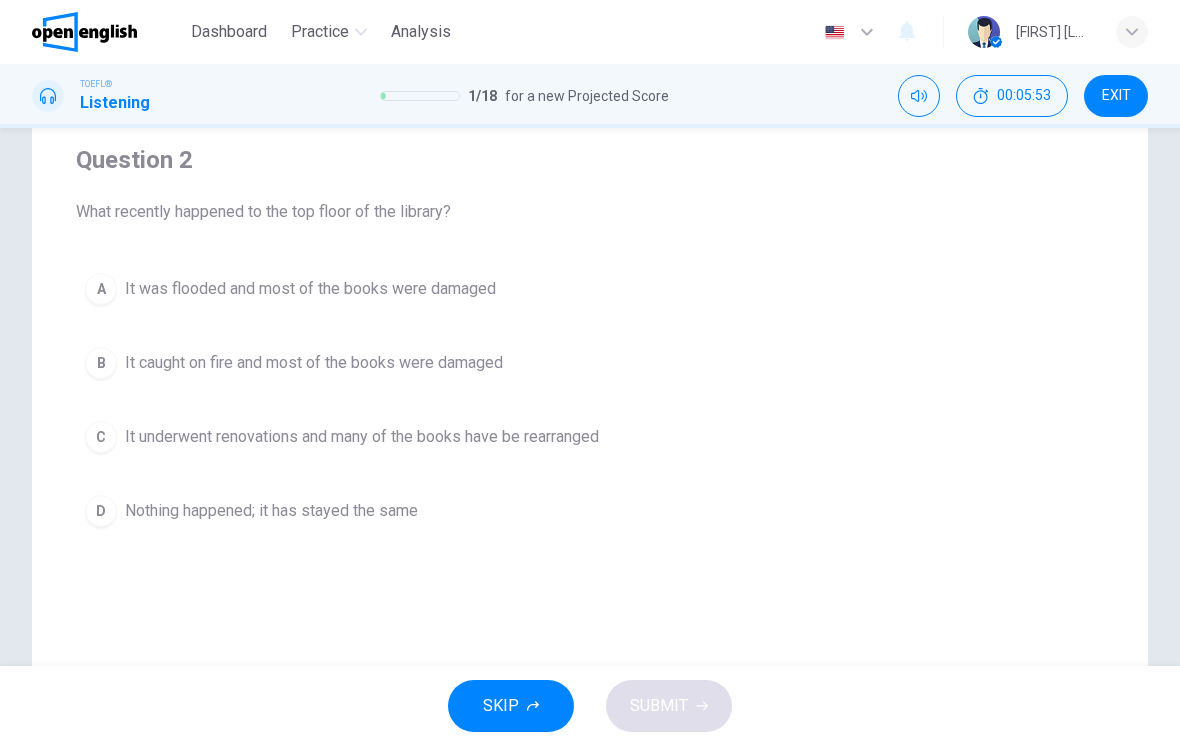 click on "B It caught on fire and most of the books were damaged" at bounding box center [590, 363] 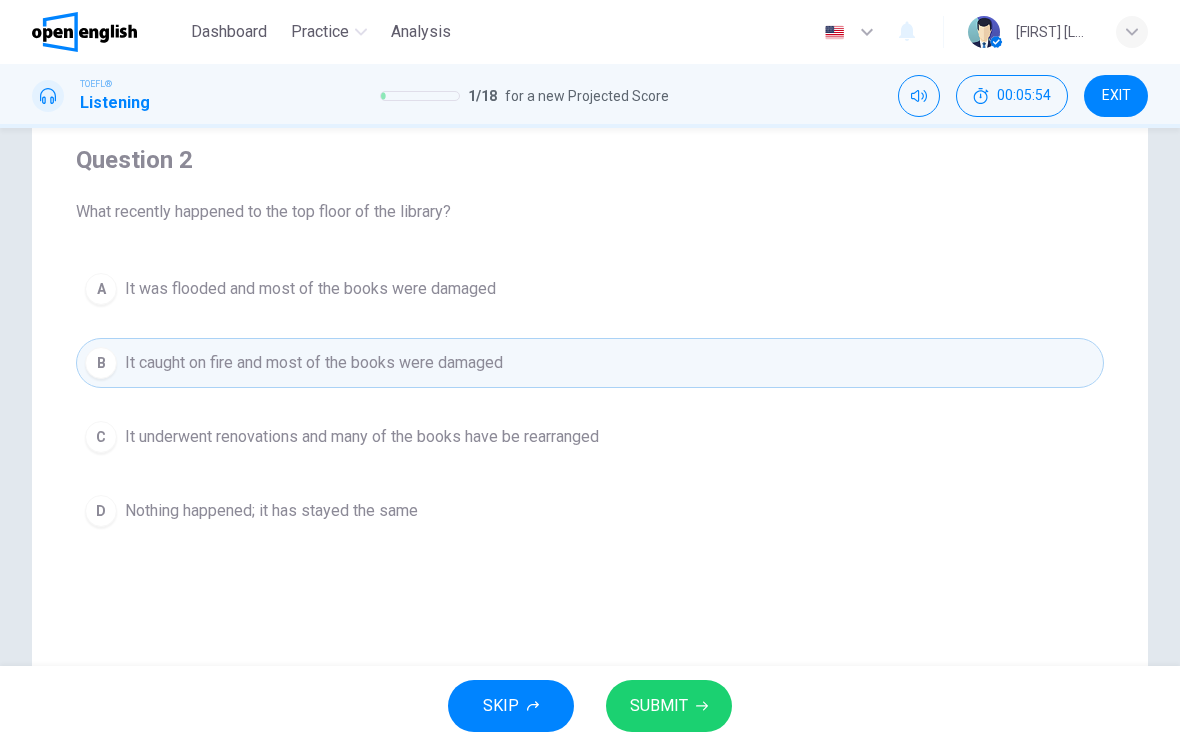 click on "SUBMIT" at bounding box center (659, 706) 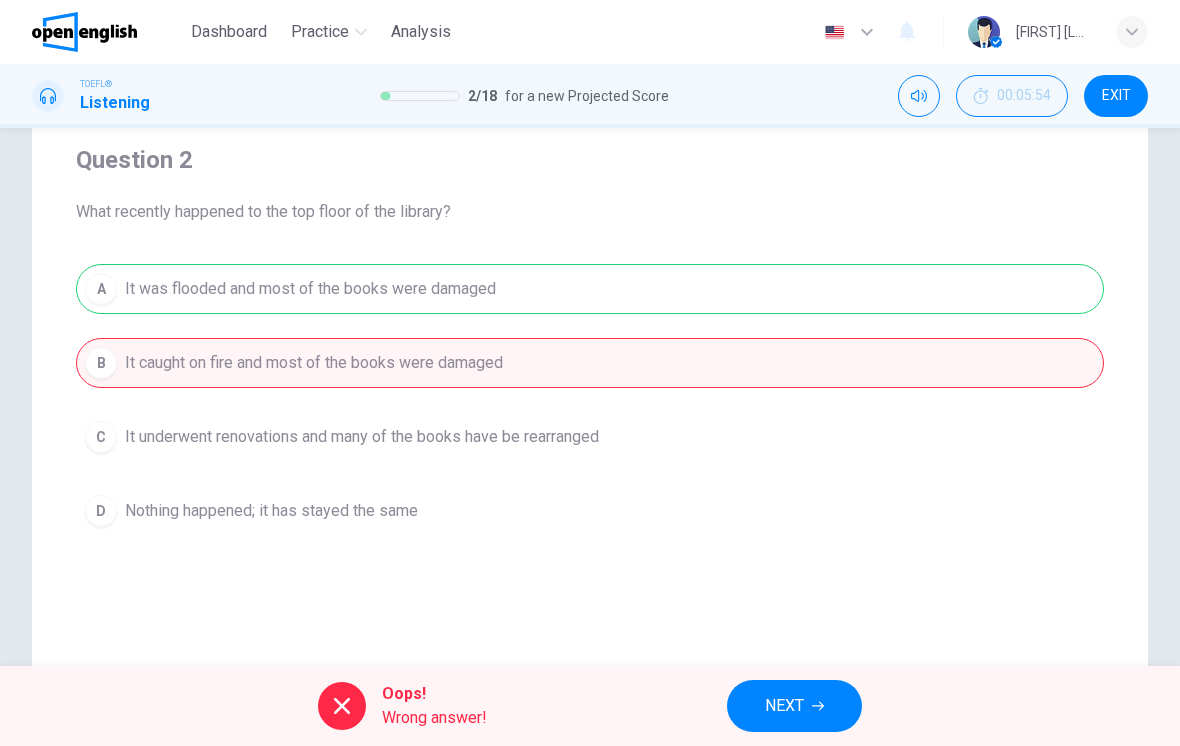 click on "NEXT" at bounding box center [794, 706] 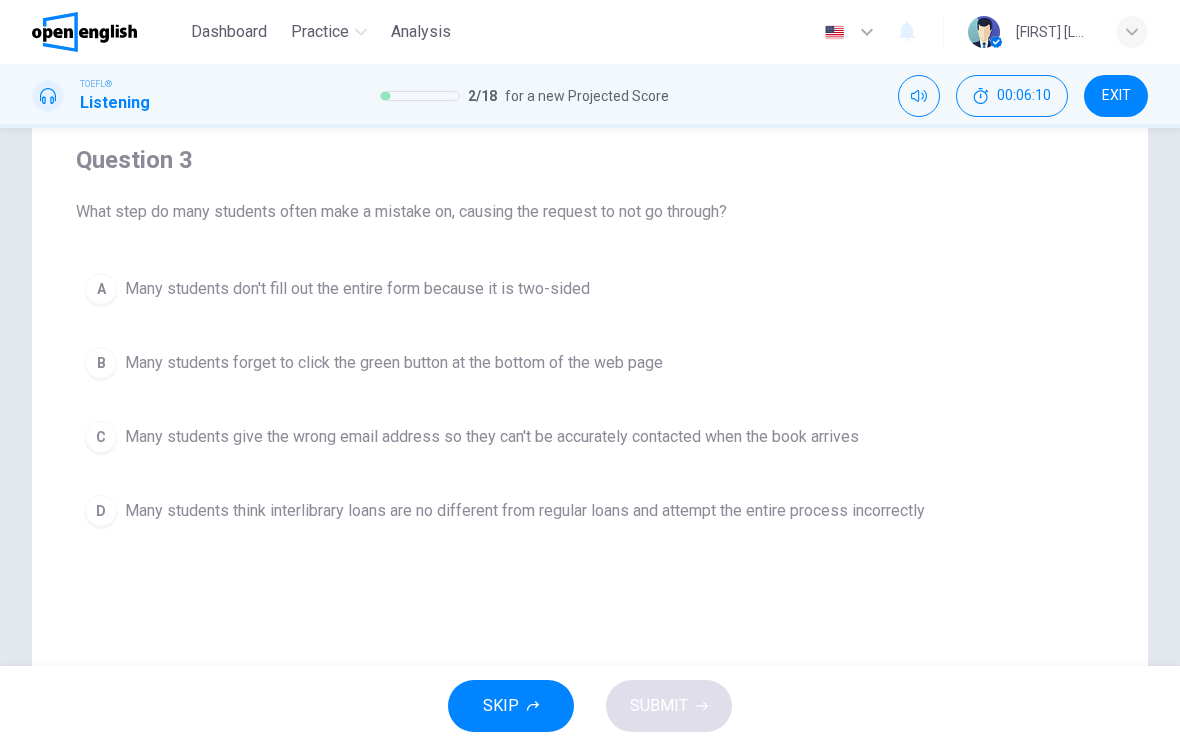 click on "D Many students think interlibrary loans are no different from regular loans and attempt the entire process incorrectly" at bounding box center (590, 511) 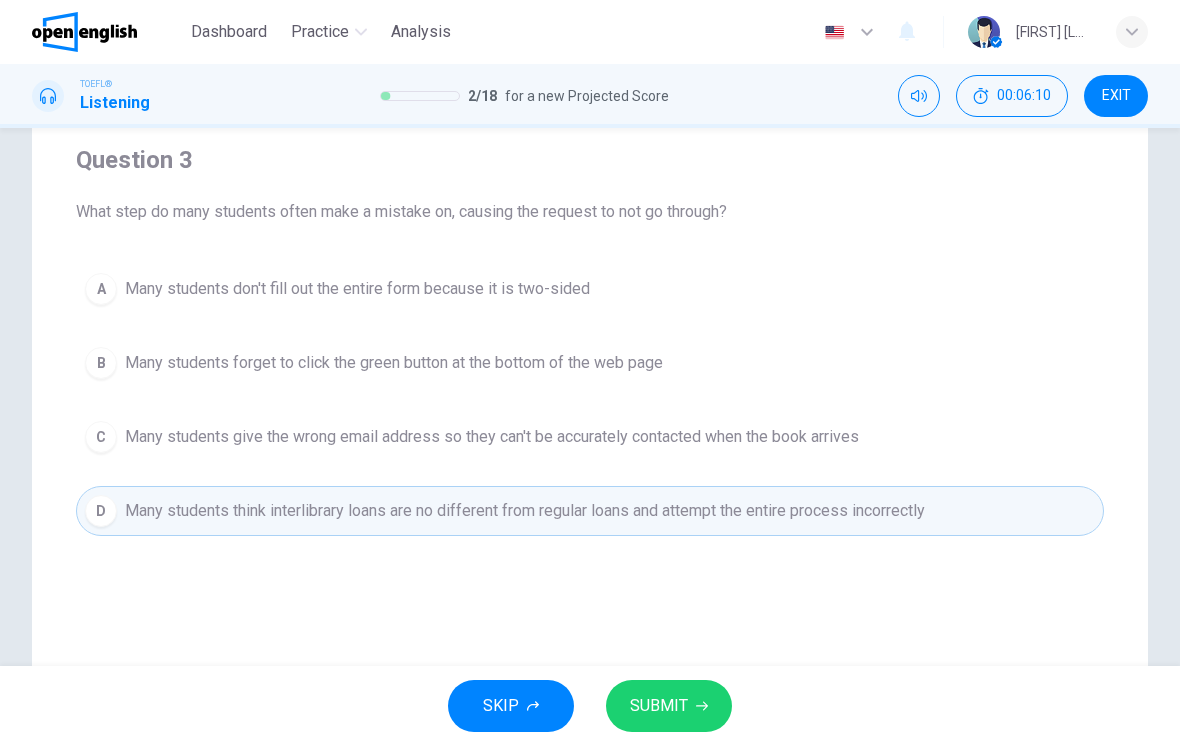 click on "SUBMIT" at bounding box center (659, 706) 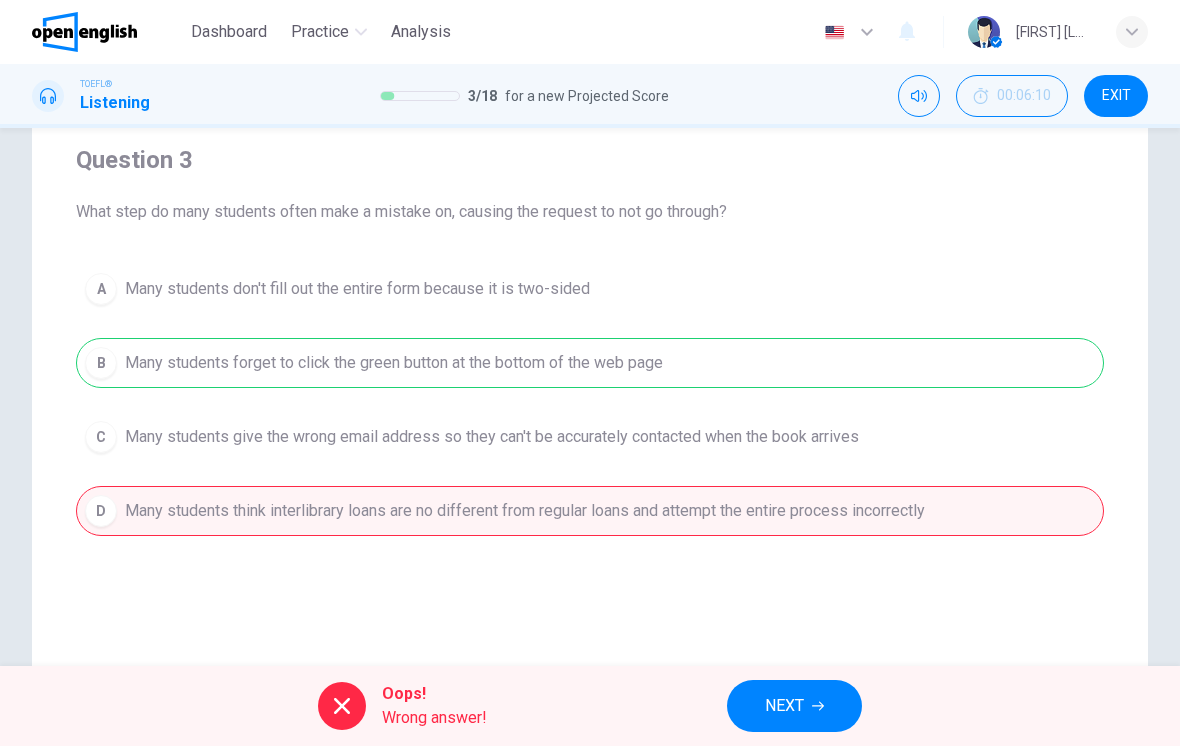click on "NEXT" at bounding box center (784, 706) 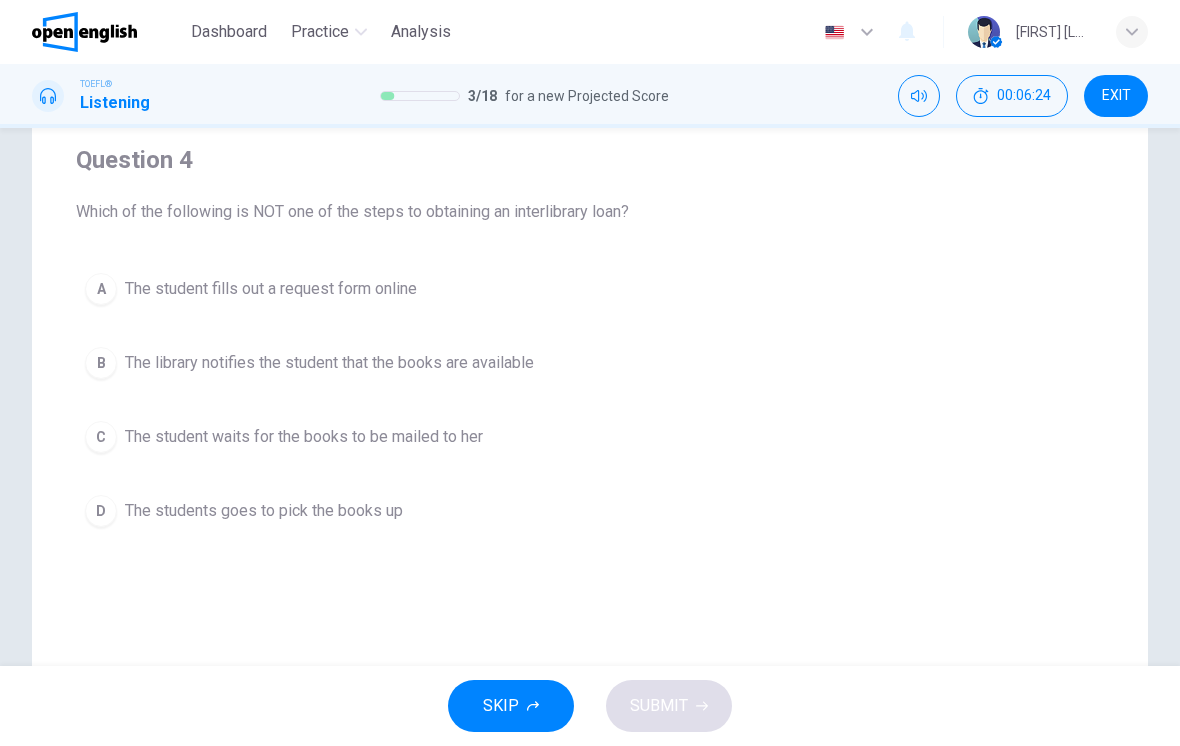 click on "D The students goes to pick the books up" at bounding box center [590, 511] 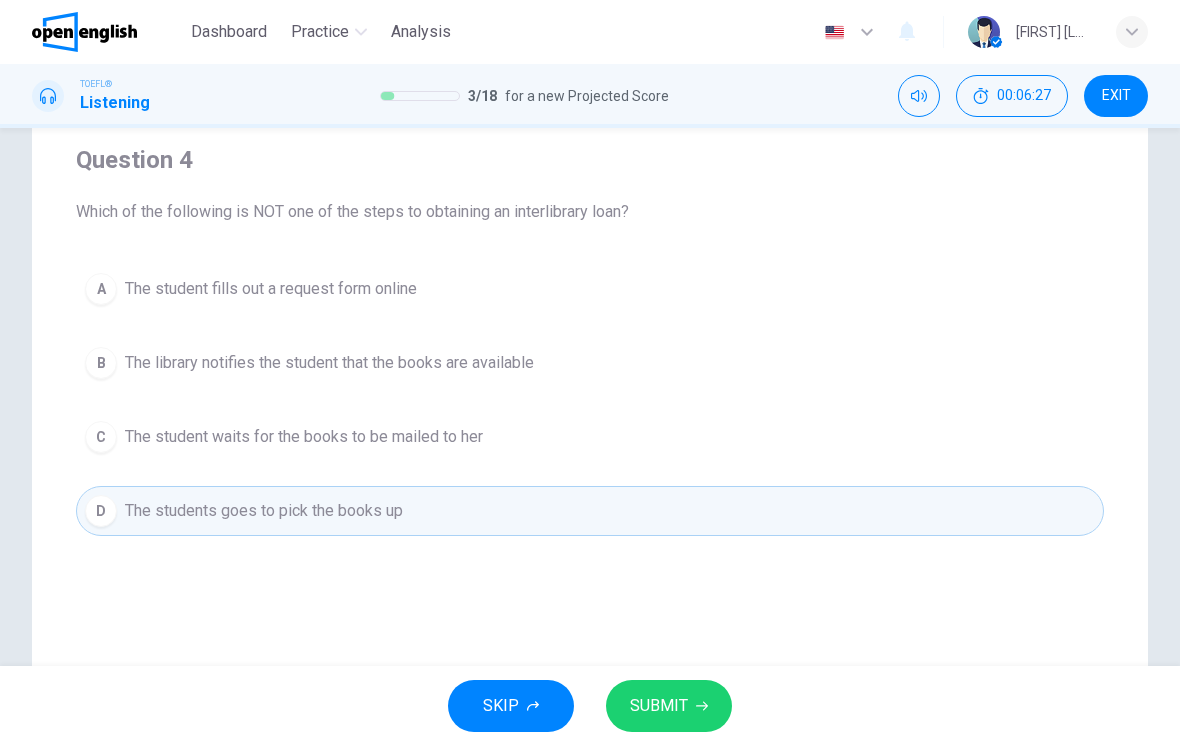 click on "SUBMIT" at bounding box center [669, 706] 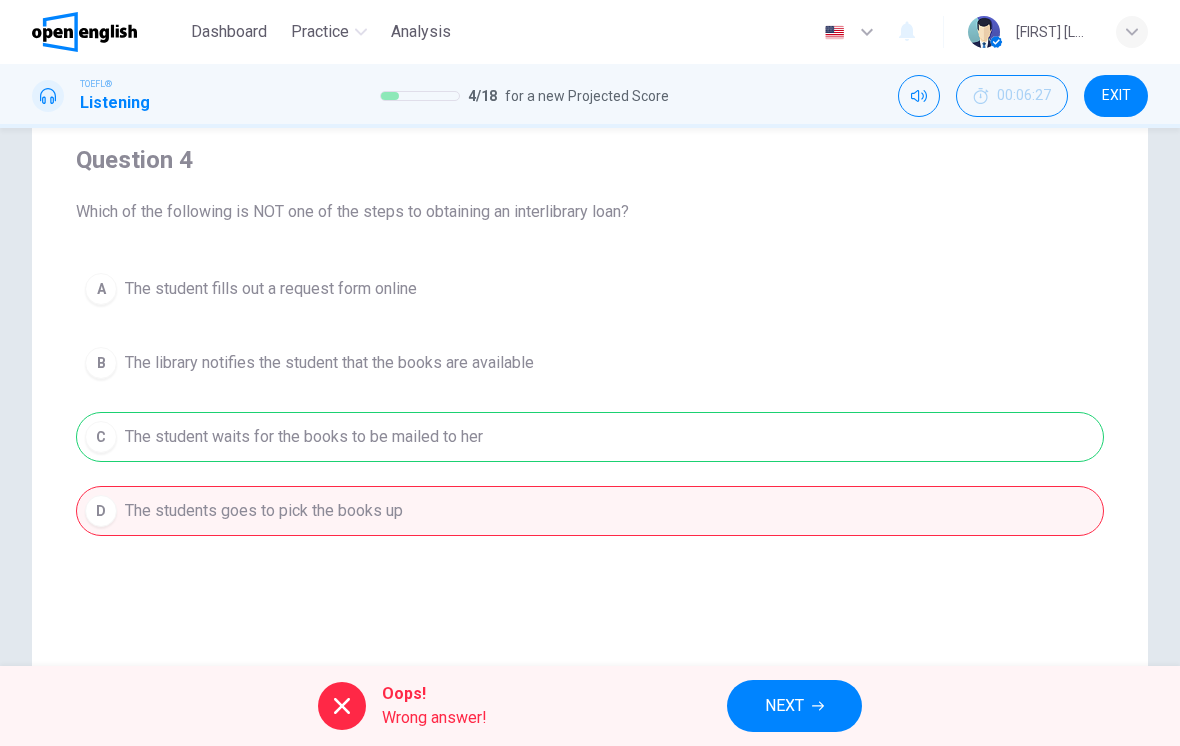 click on "NEXT" at bounding box center (794, 706) 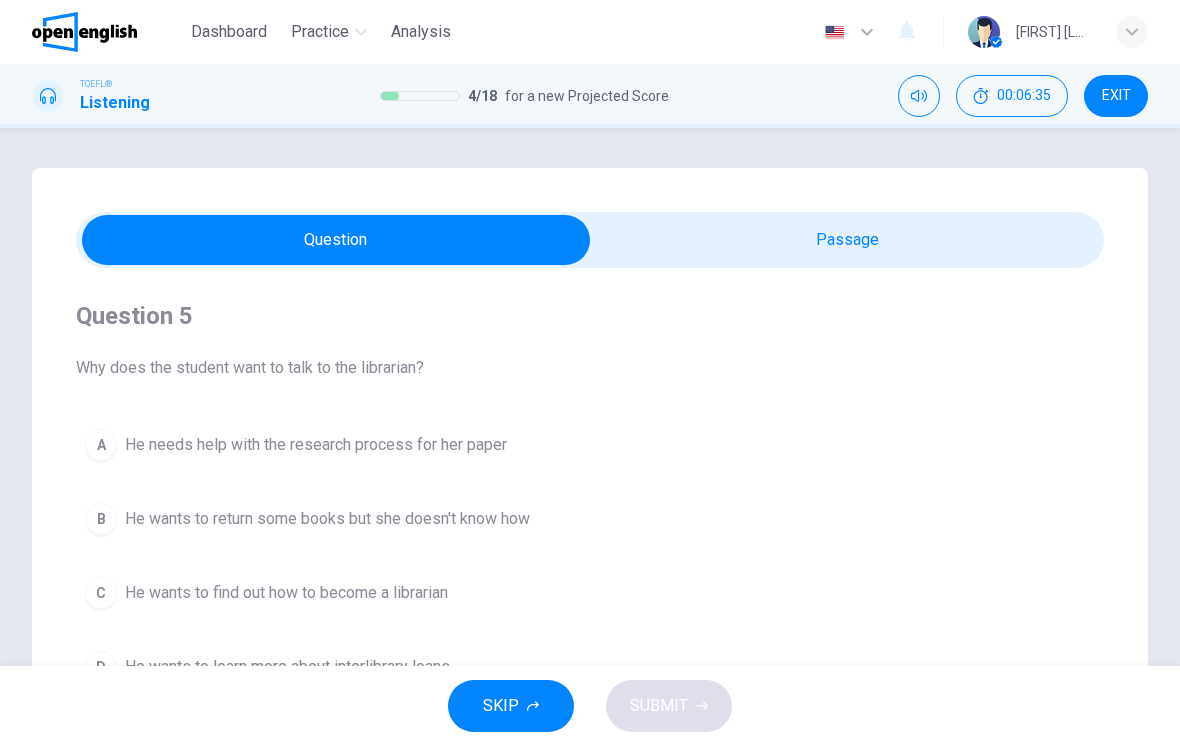 scroll, scrollTop: 0, scrollLeft: 0, axis: both 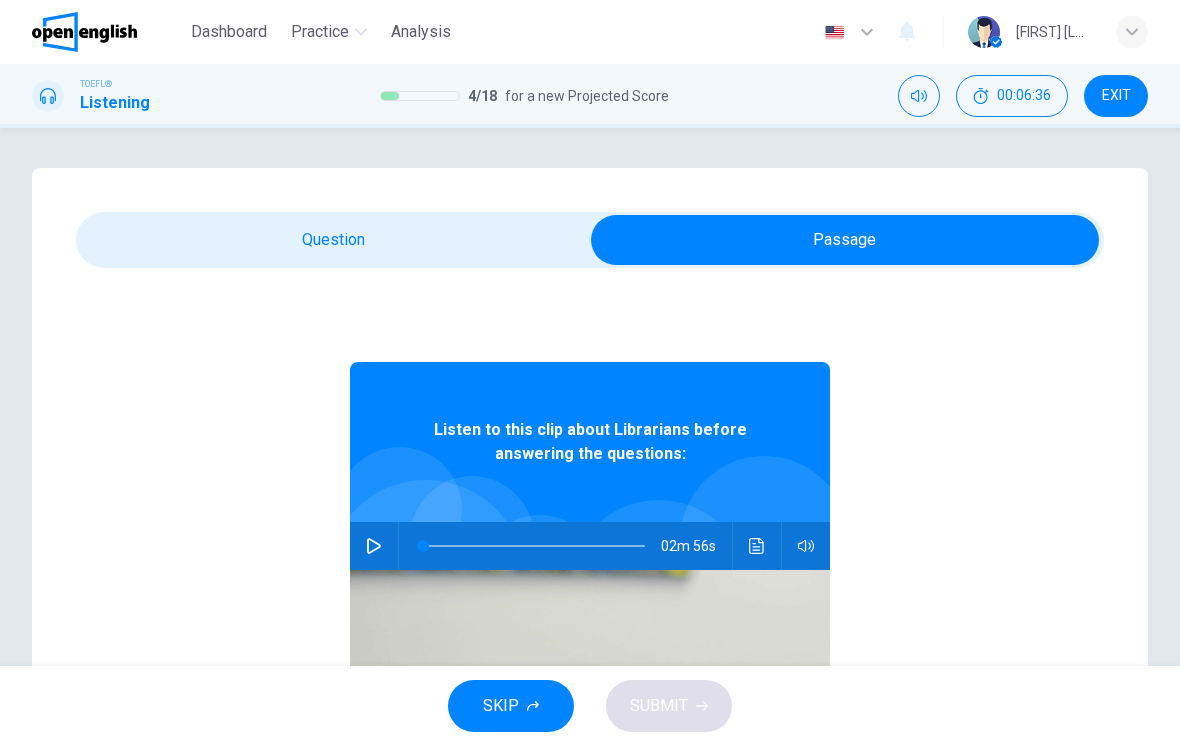 click at bounding box center (374, 546) 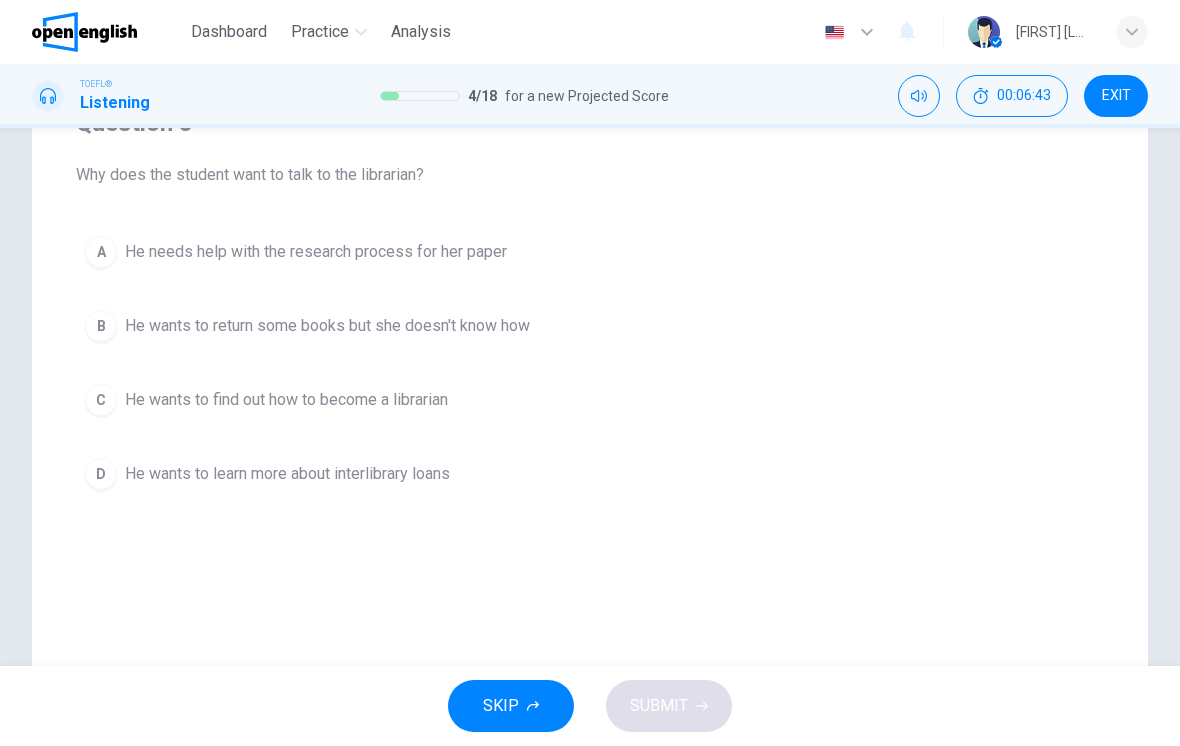 scroll, scrollTop: 208, scrollLeft: 0, axis: vertical 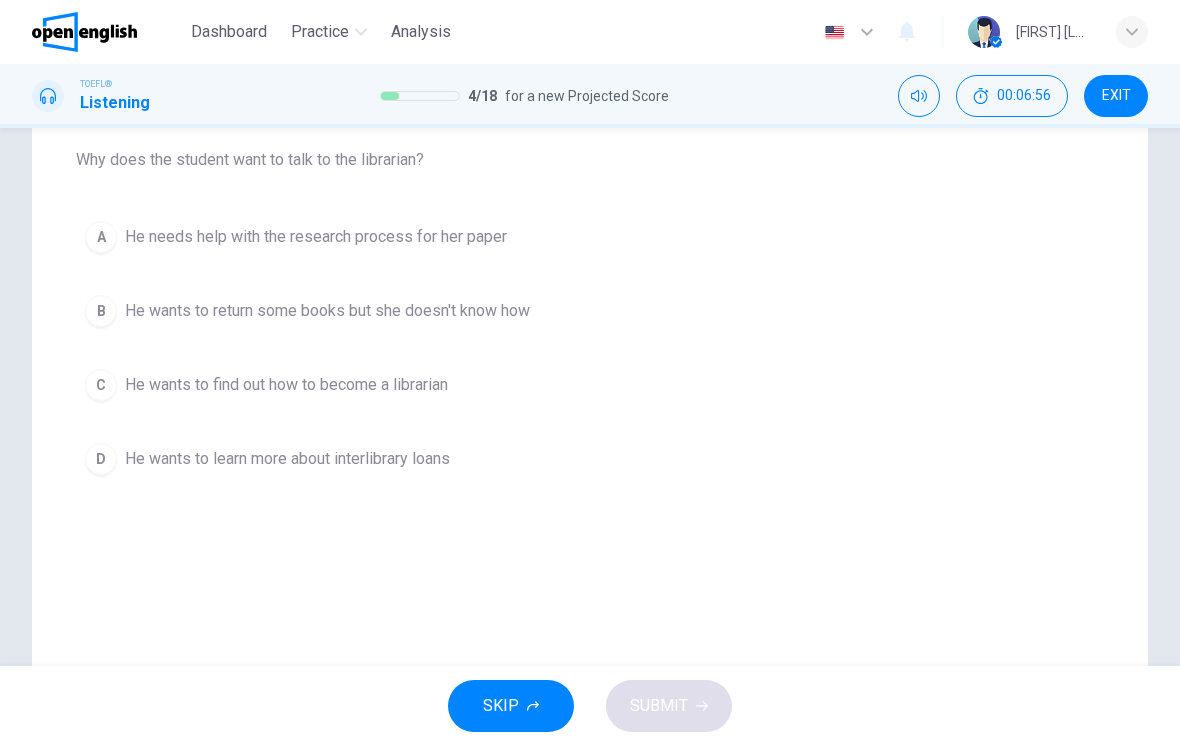 click on "D He wants to learn more about interlibrary loans" at bounding box center [590, 459] 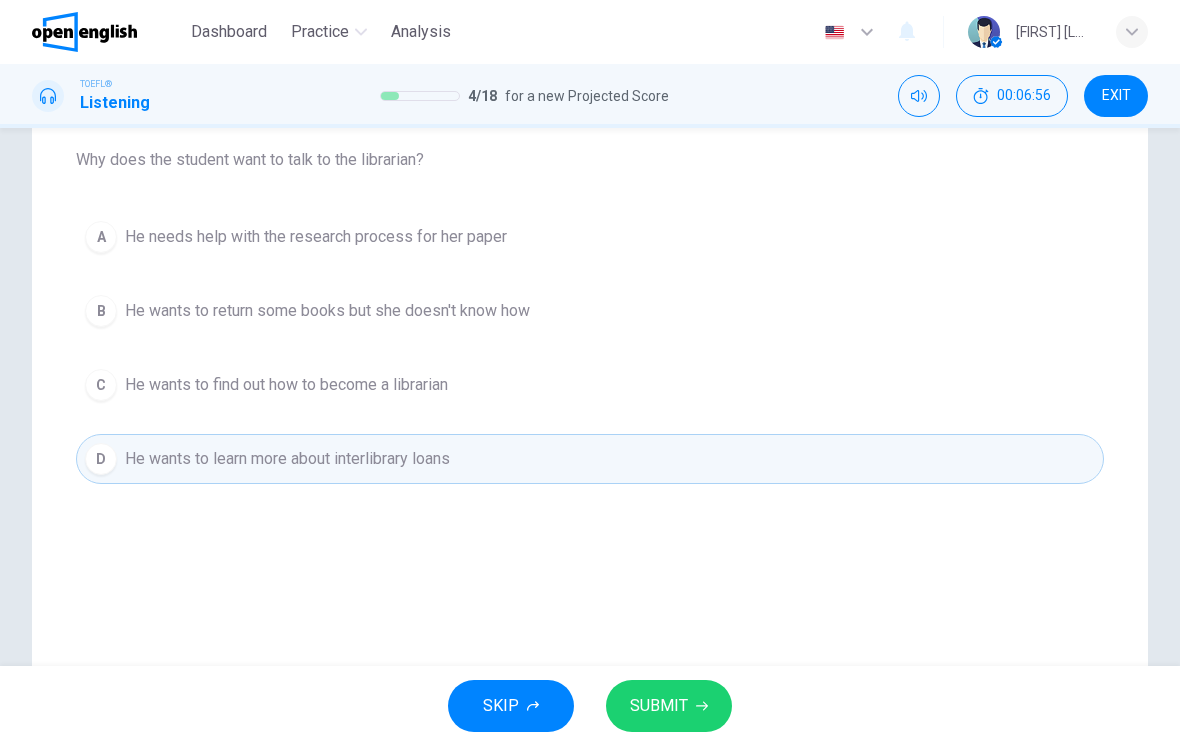 click on "SUBMIT" at bounding box center (659, 706) 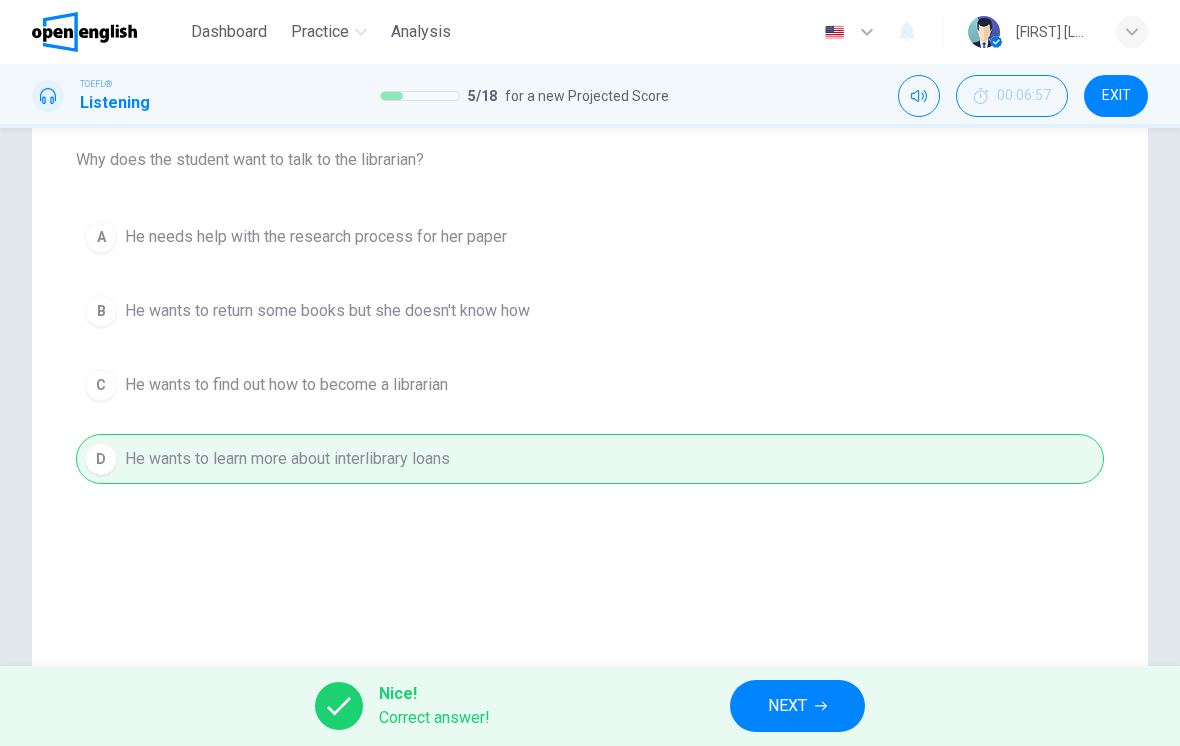 click on "NEXT" at bounding box center [787, 706] 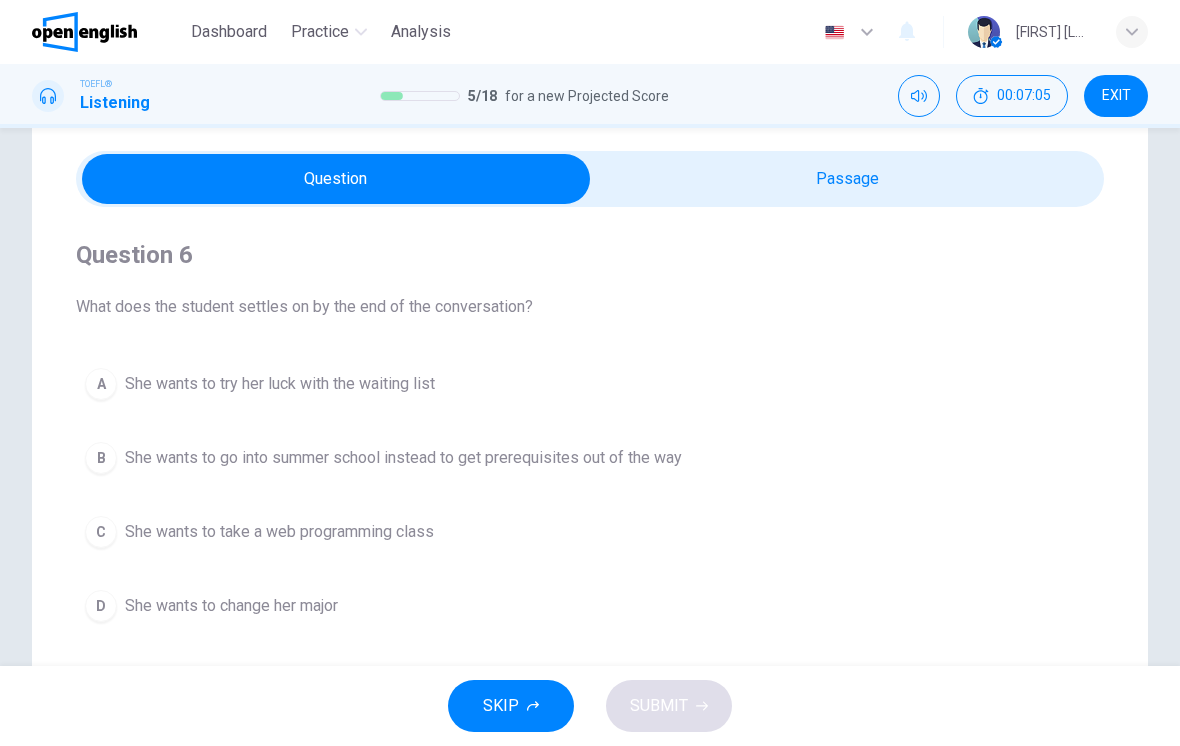 scroll, scrollTop: 59, scrollLeft: 0, axis: vertical 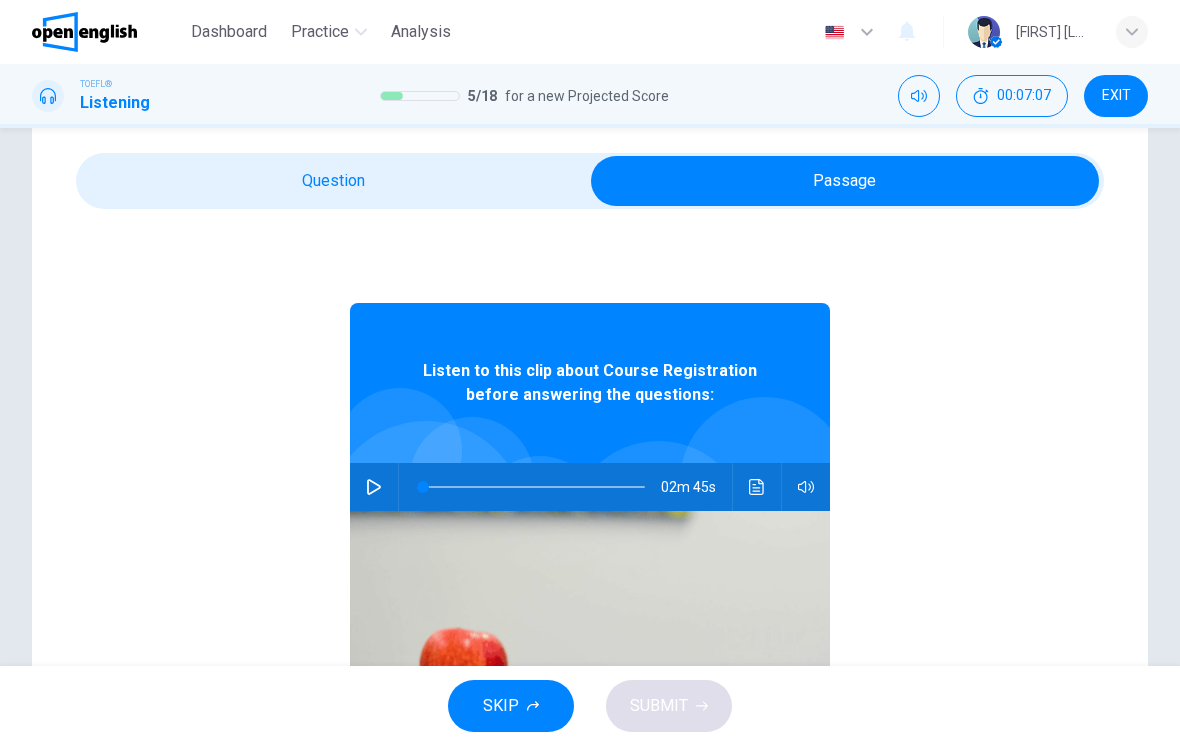 click 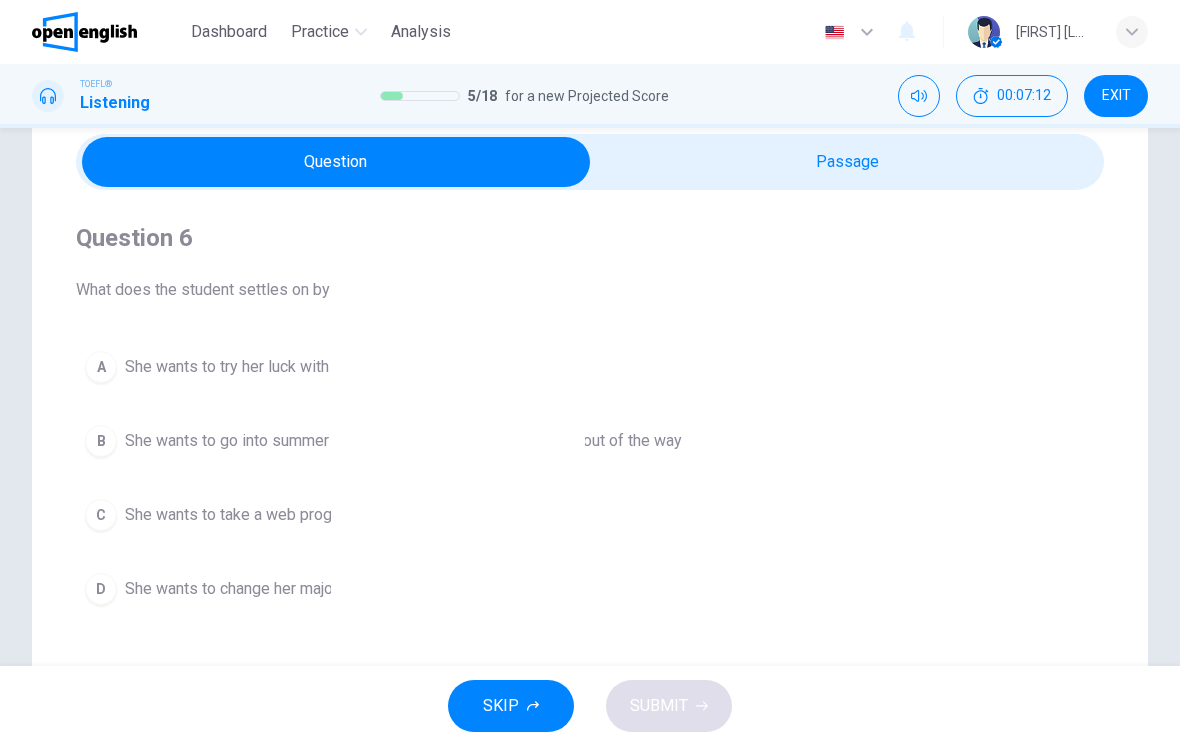 scroll, scrollTop: 79, scrollLeft: 0, axis: vertical 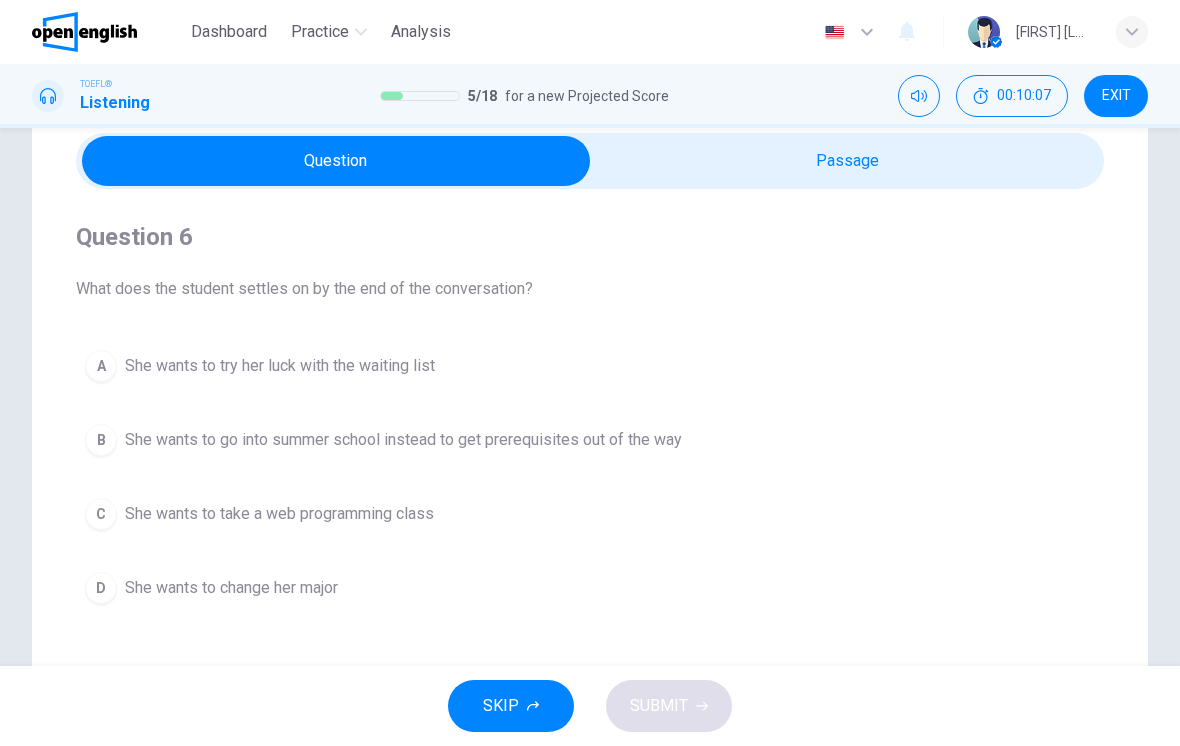 click on "B She wants to go into summer school instead to get prerequisites out of the way" at bounding box center (590, 440) 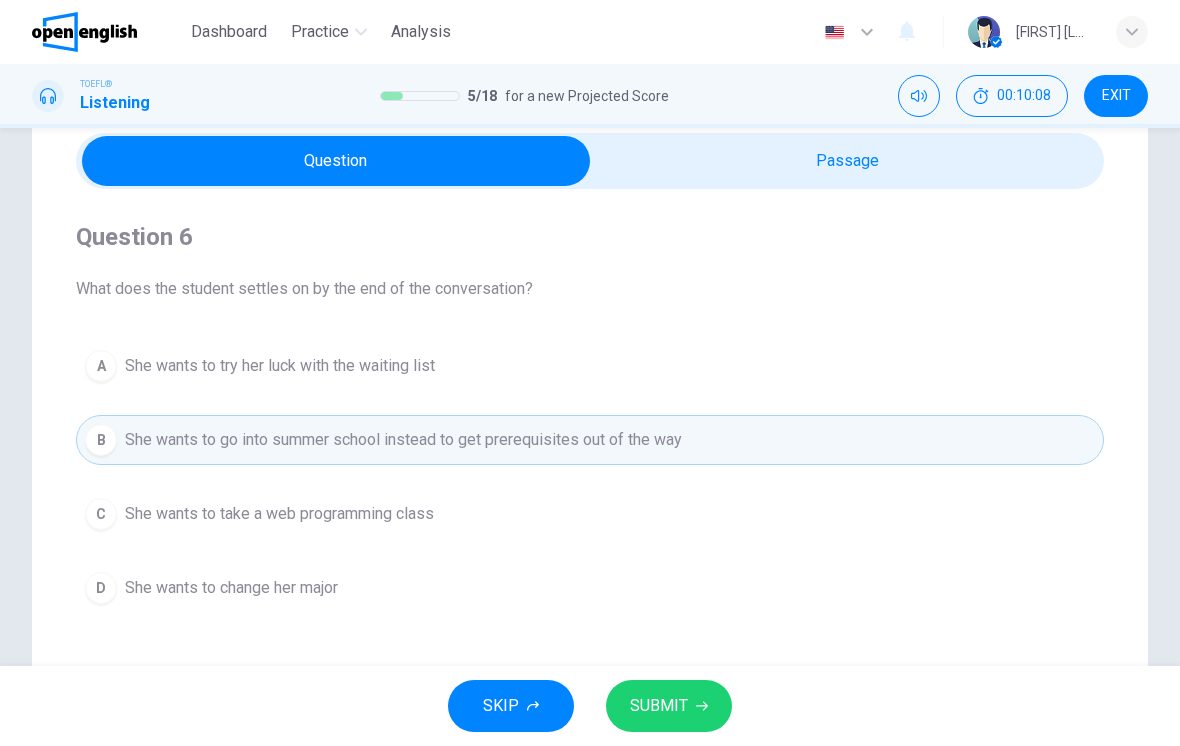 click on "SUBMIT" at bounding box center [669, 706] 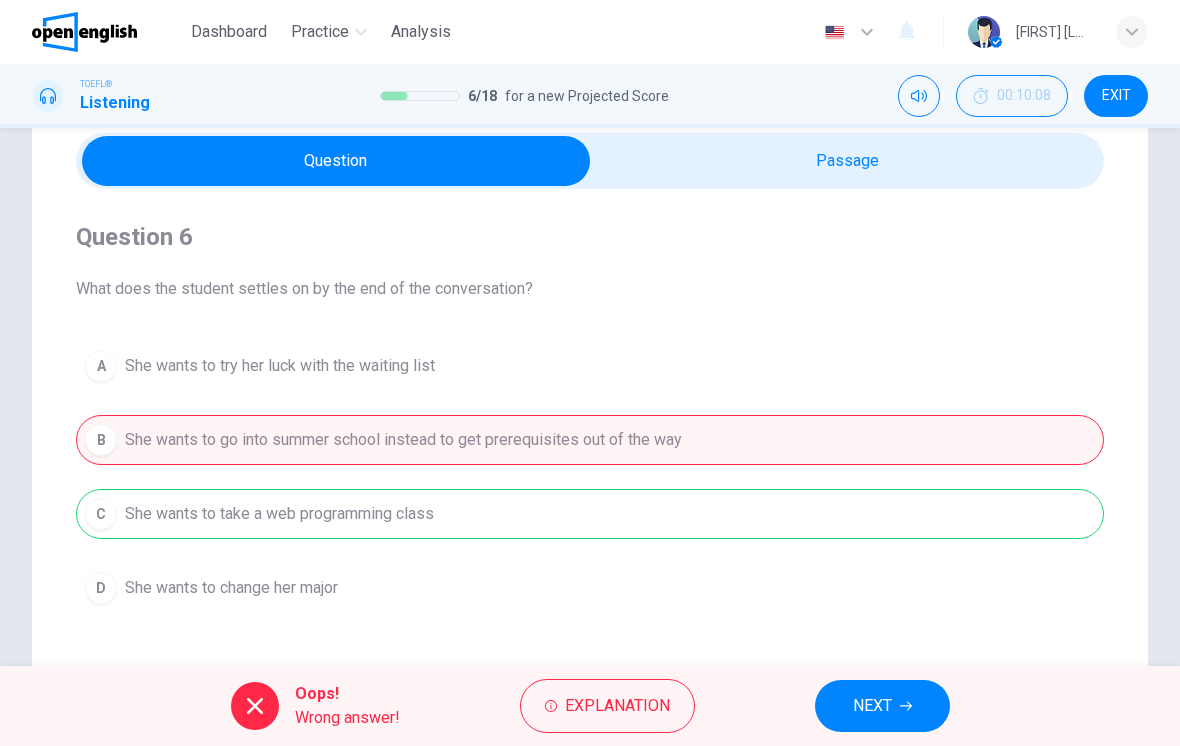 click on "Explanation" at bounding box center (617, 706) 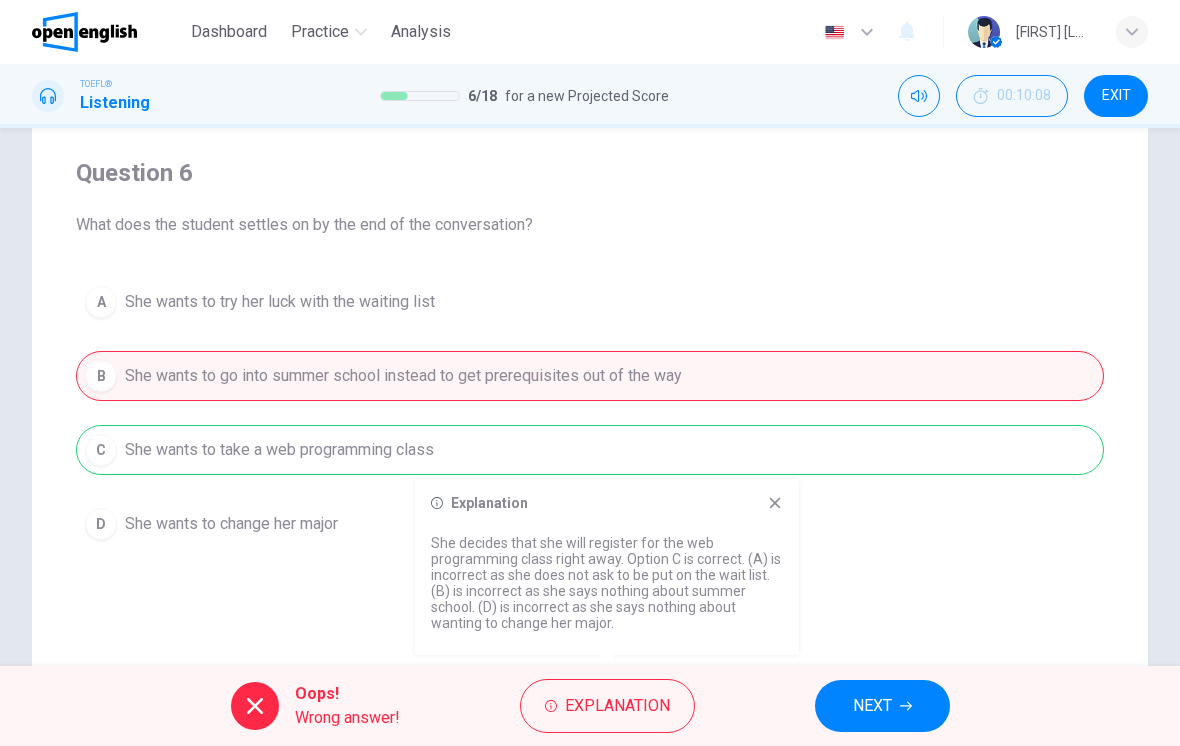 scroll, scrollTop: 147, scrollLeft: 0, axis: vertical 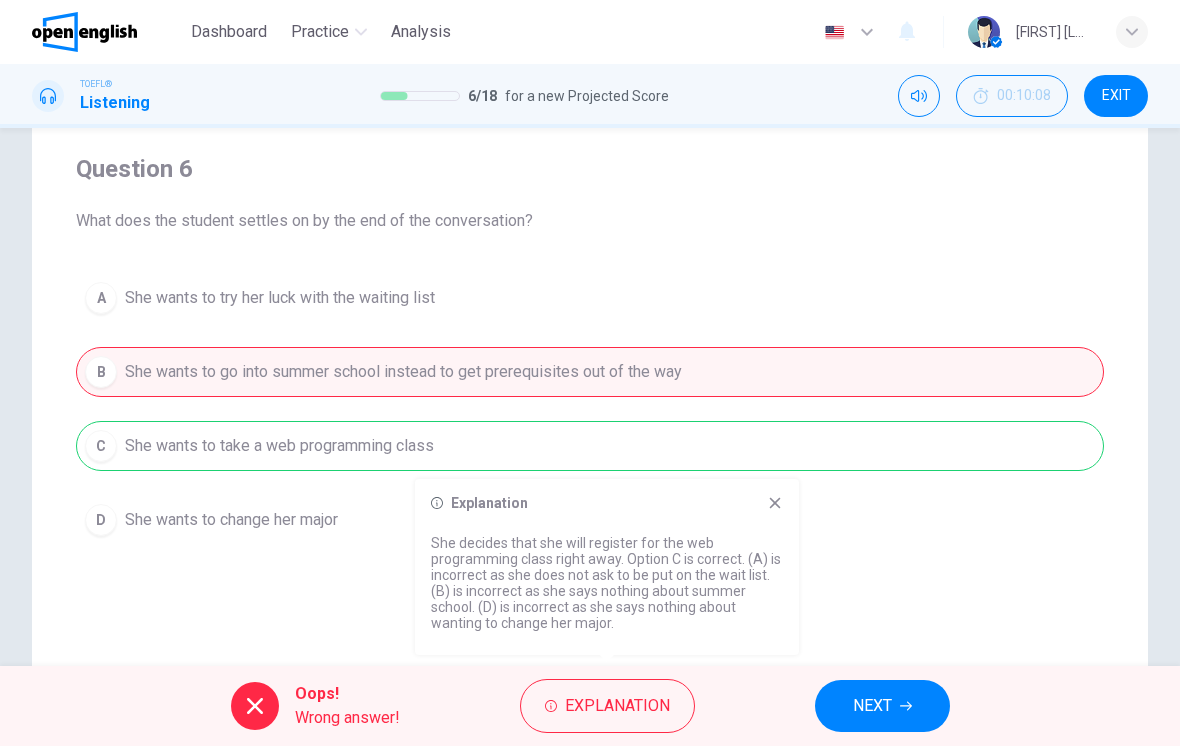 click on "NEXT" at bounding box center (872, 706) 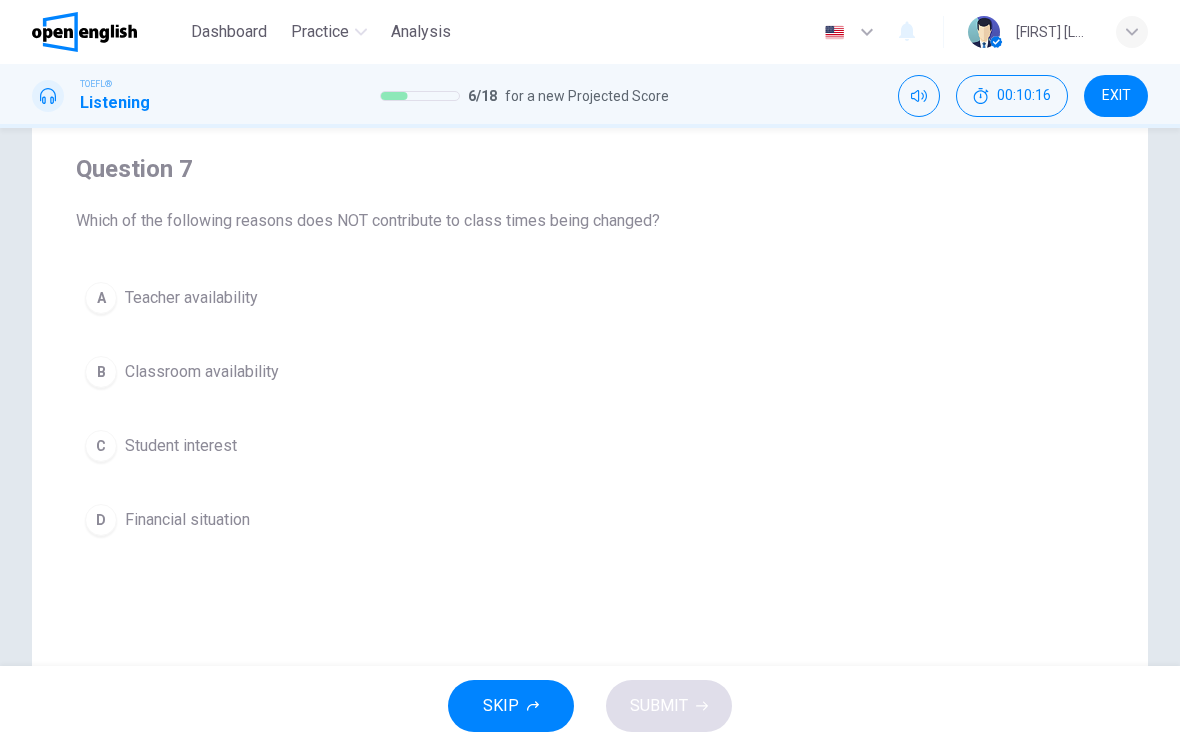click on "D Financial situation" at bounding box center [590, 520] 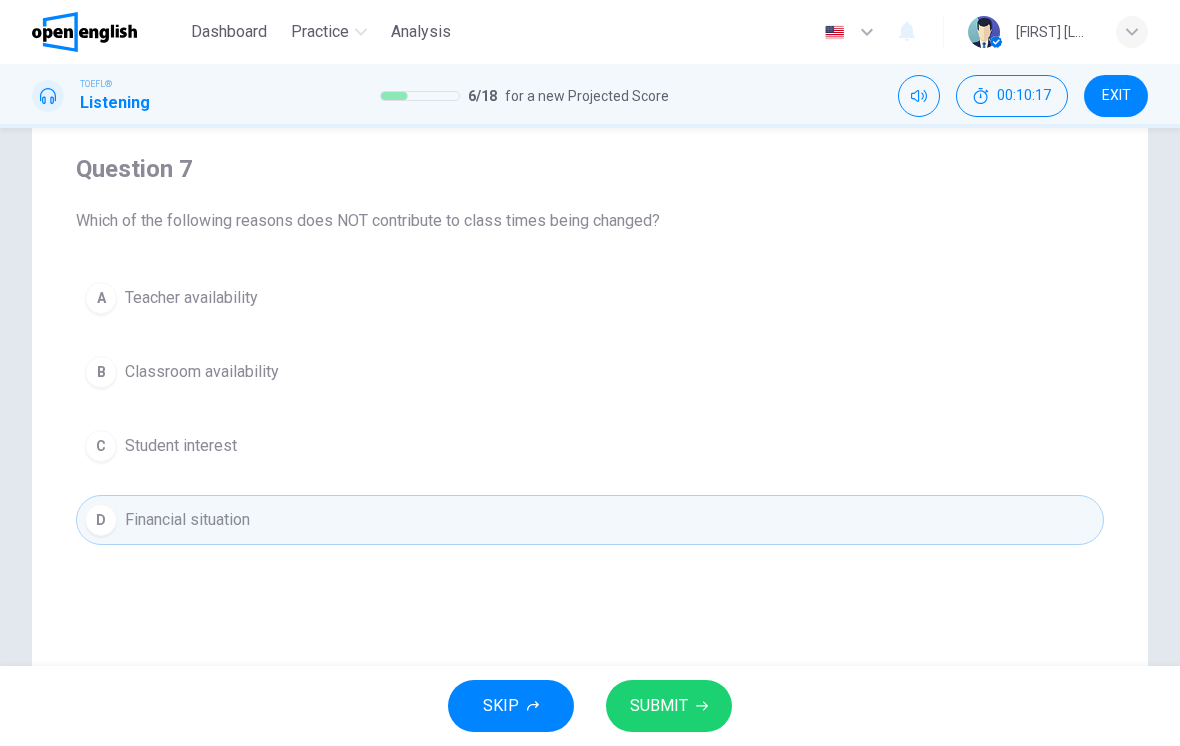 click on "SUBMIT" at bounding box center (659, 706) 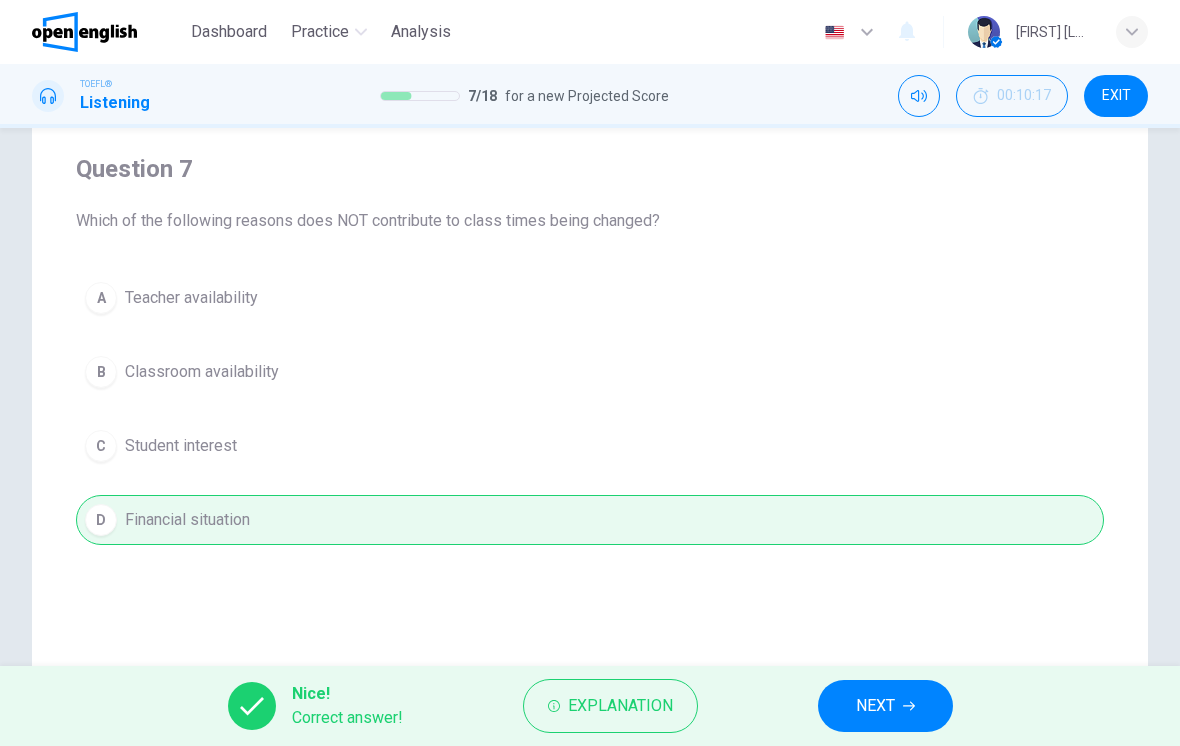 click on "NEXT" at bounding box center (875, 706) 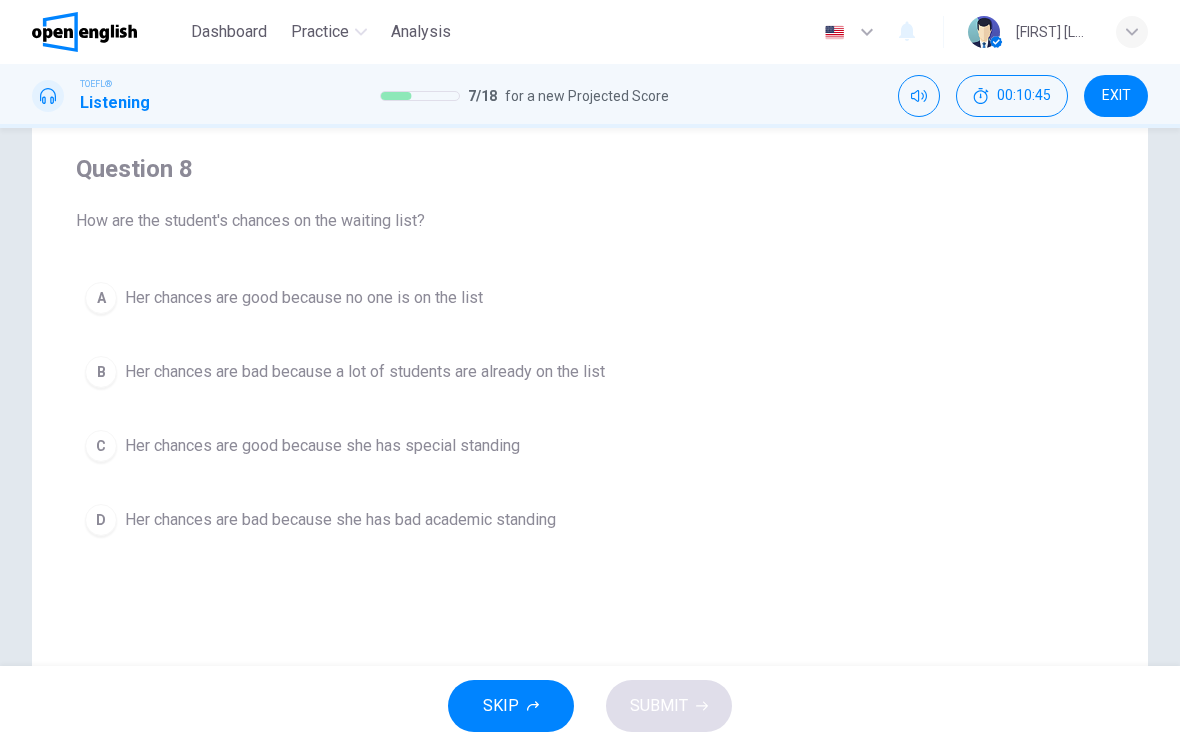 click on "D Her chances are bad because she has bad academic standing" at bounding box center [590, 520] 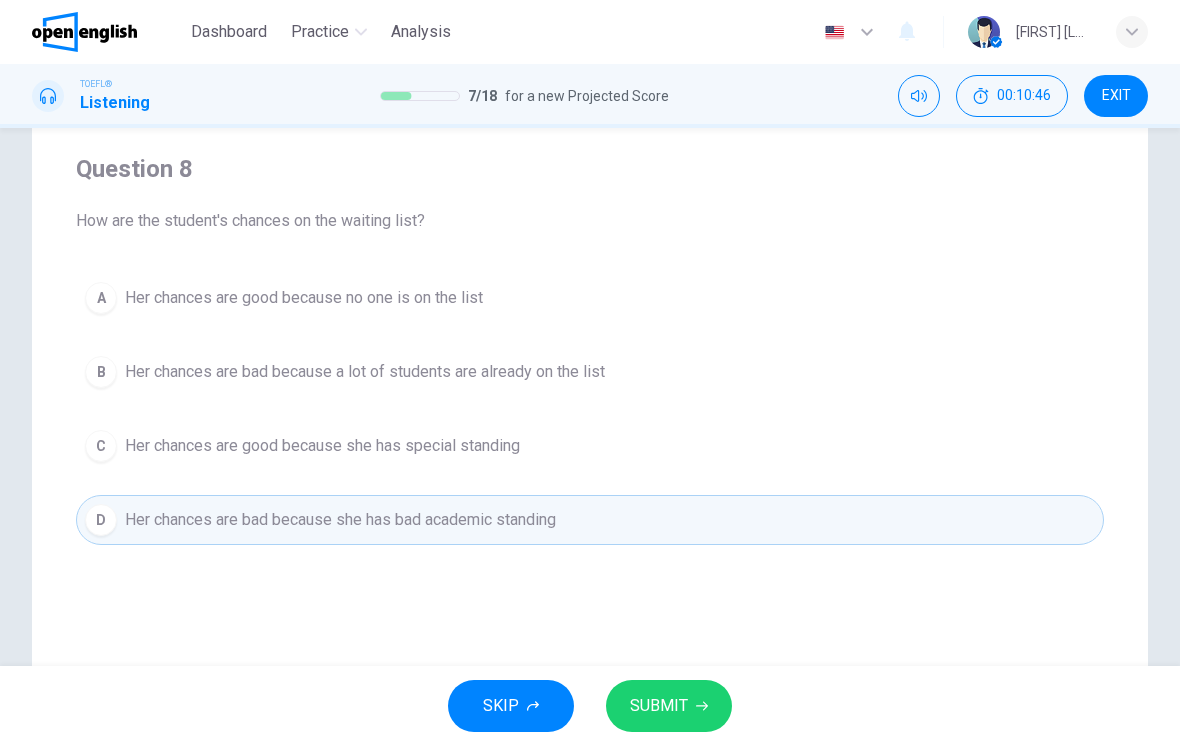 click 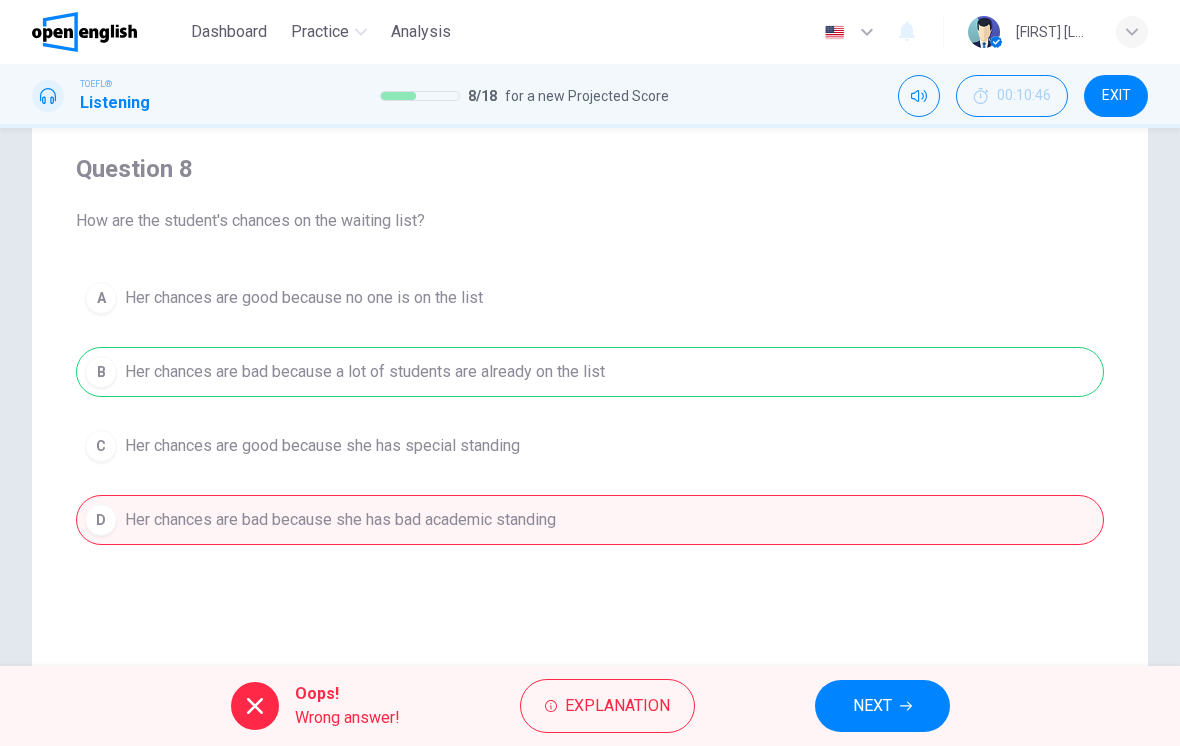 click 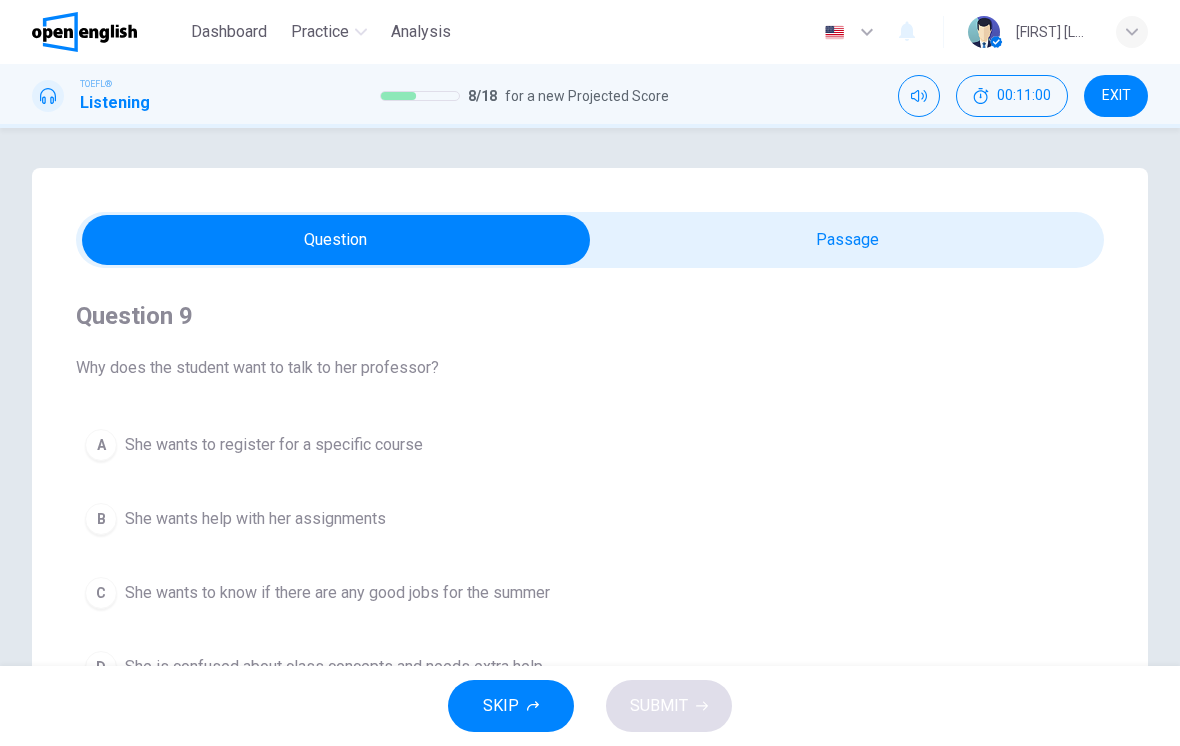 scroll, scrollTop: 0, scrollLeft: 0, axis: both 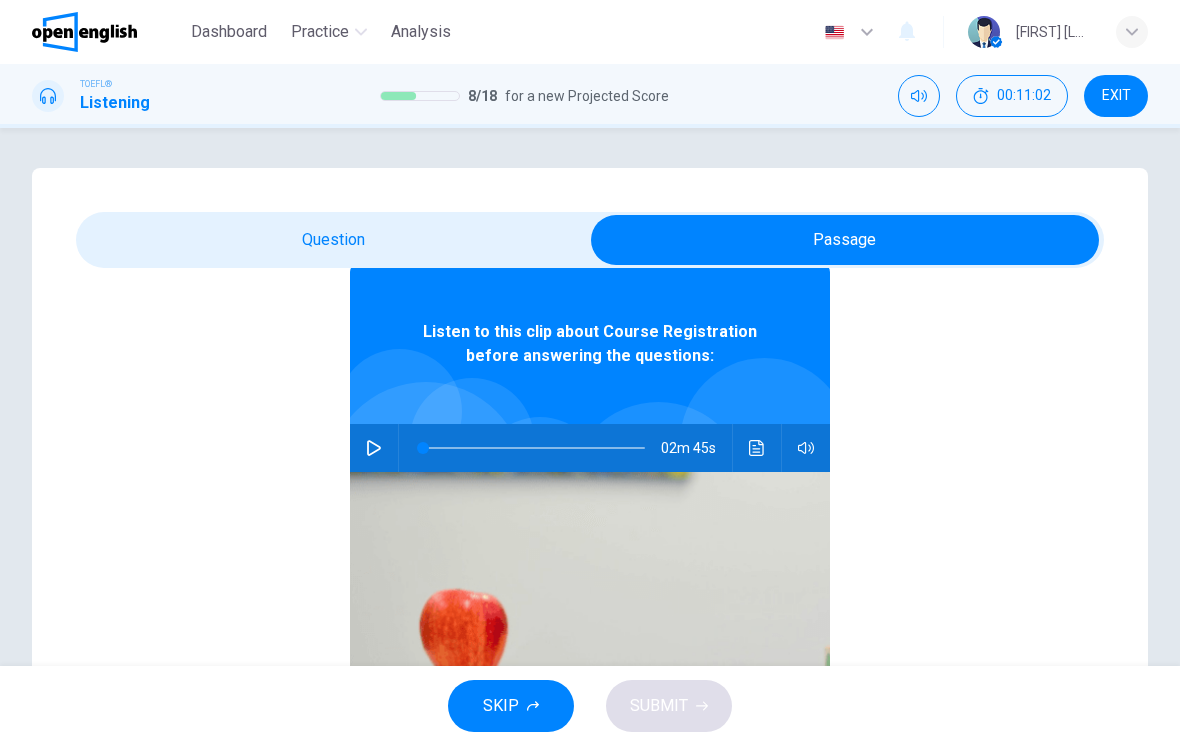 click at bounding box center [374, 448] 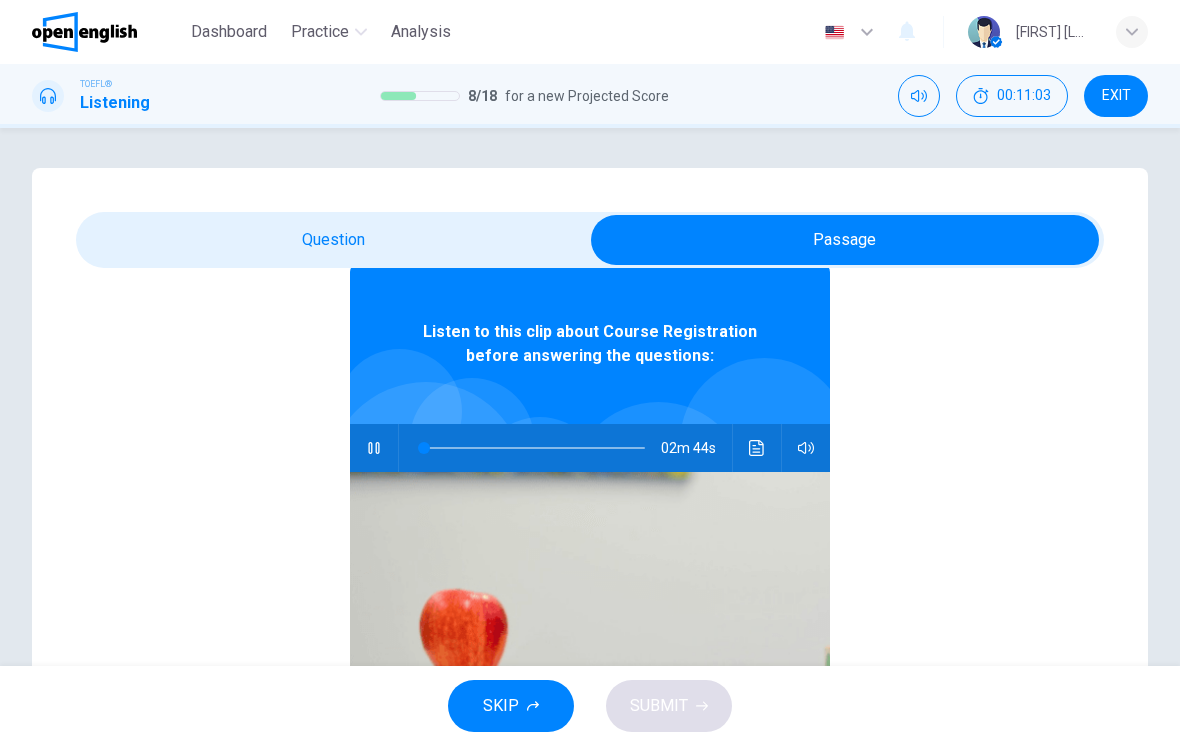 scroll, scrollTop: 0, scrollLeft: 0, axis: both 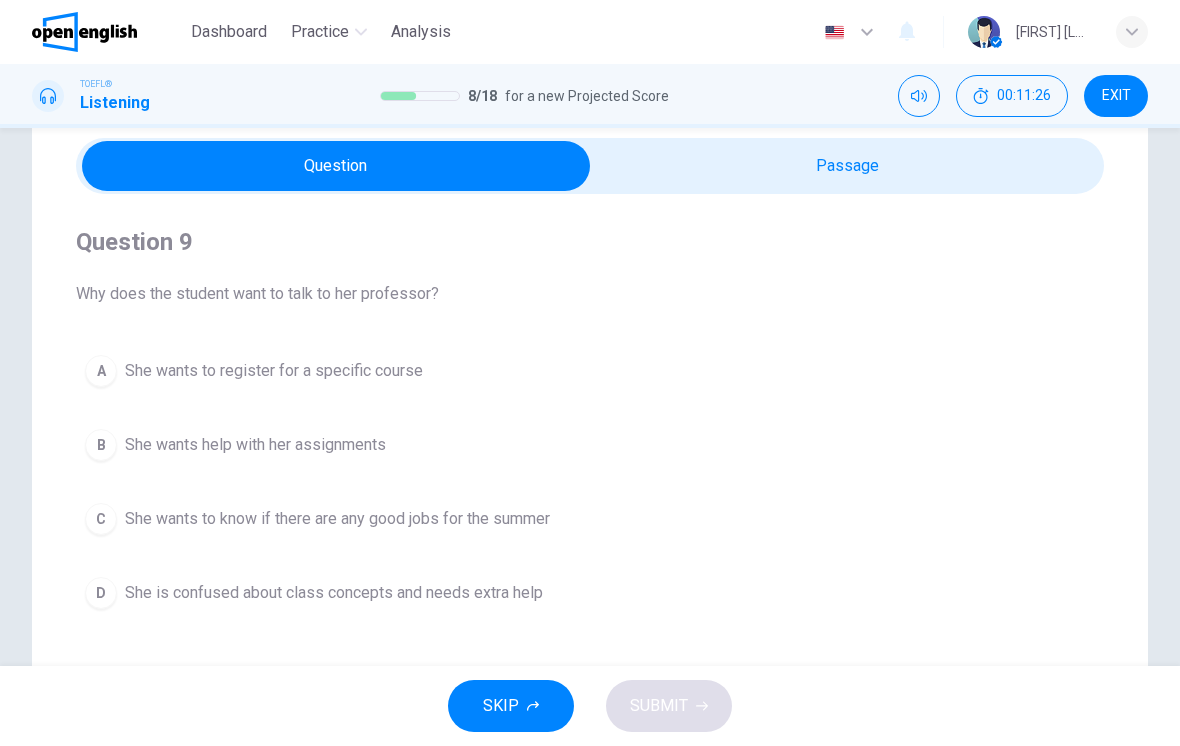 click on "A She wants to register for a specific course" at bounding box center (590, 371) 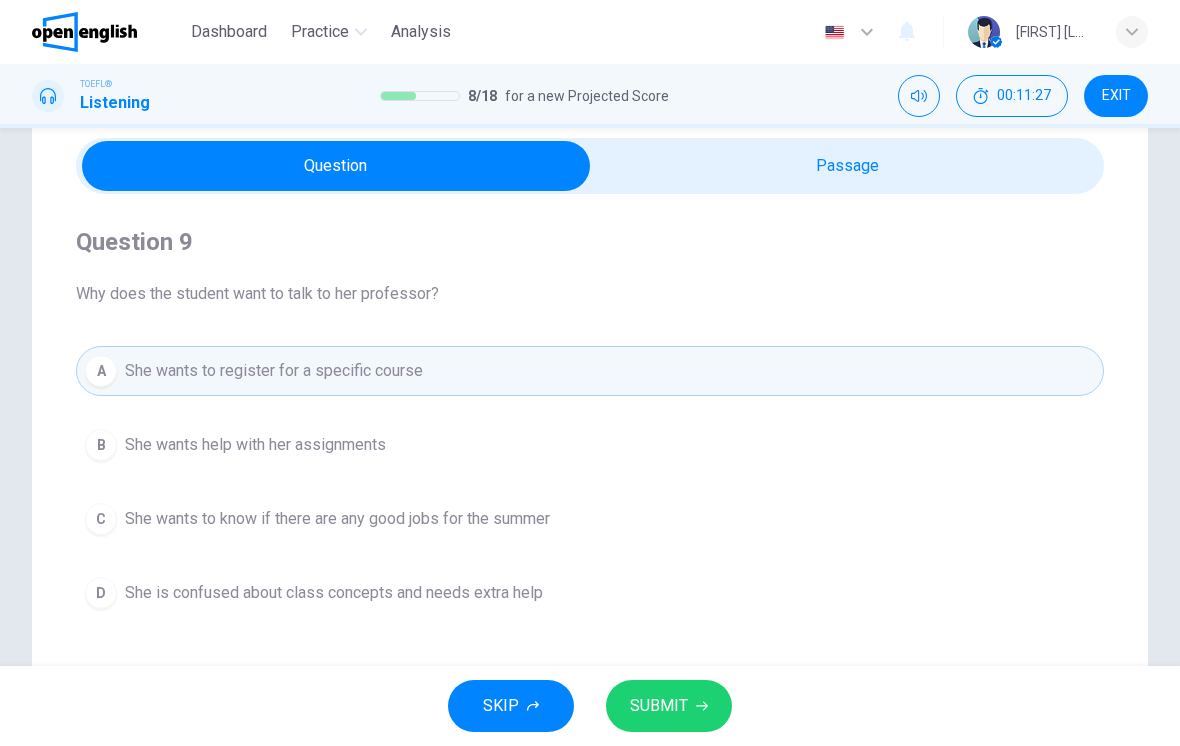 click 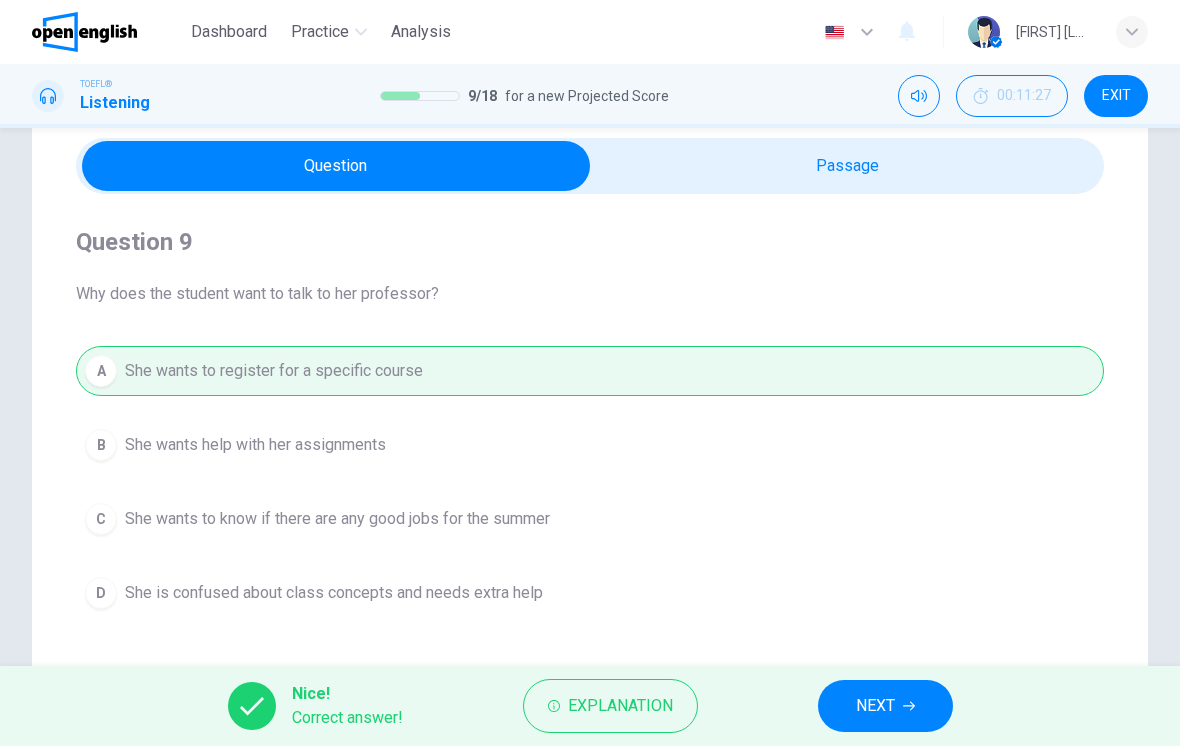 click on "NEXT" at bounding box center [875, 706] 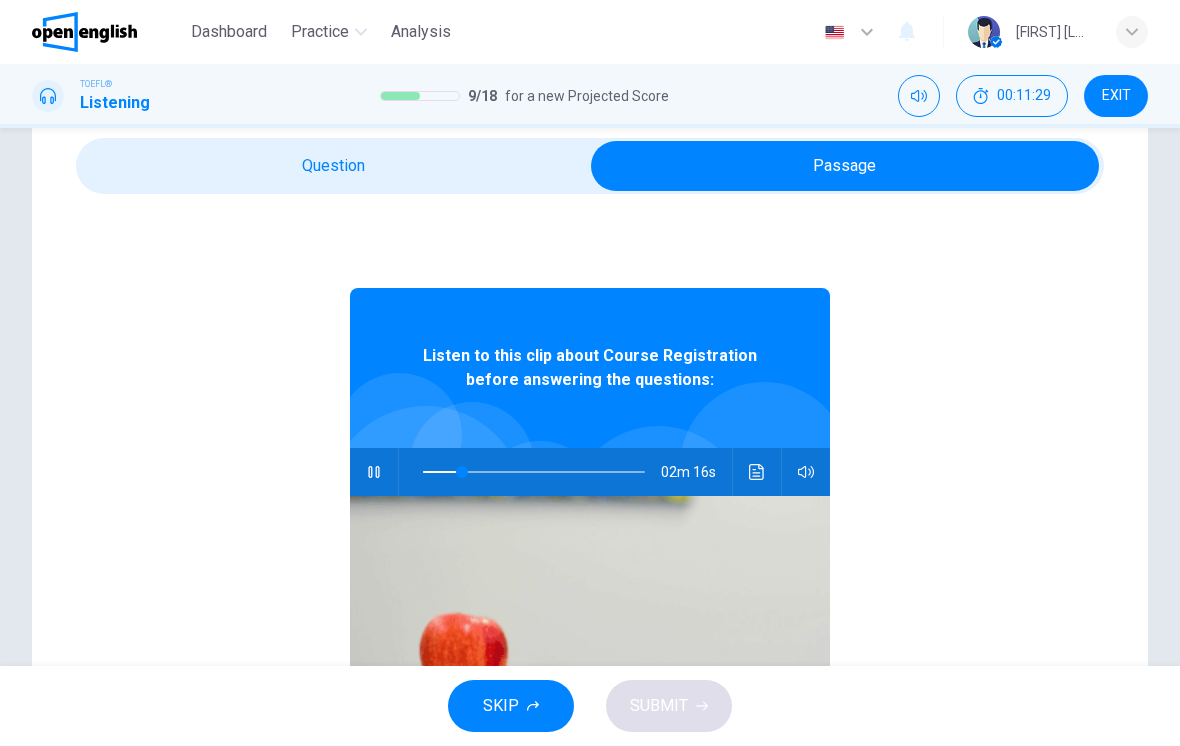 click at bounding box center (374, 472) 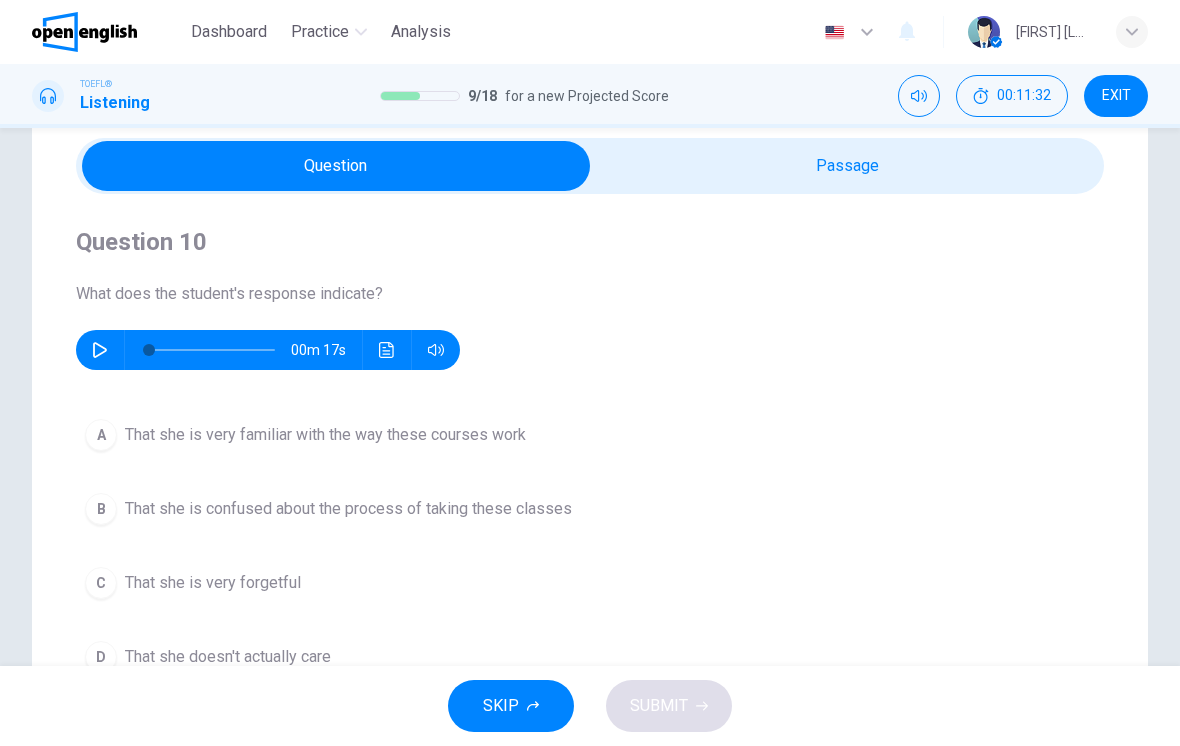 click at bounding box center (100, 350) 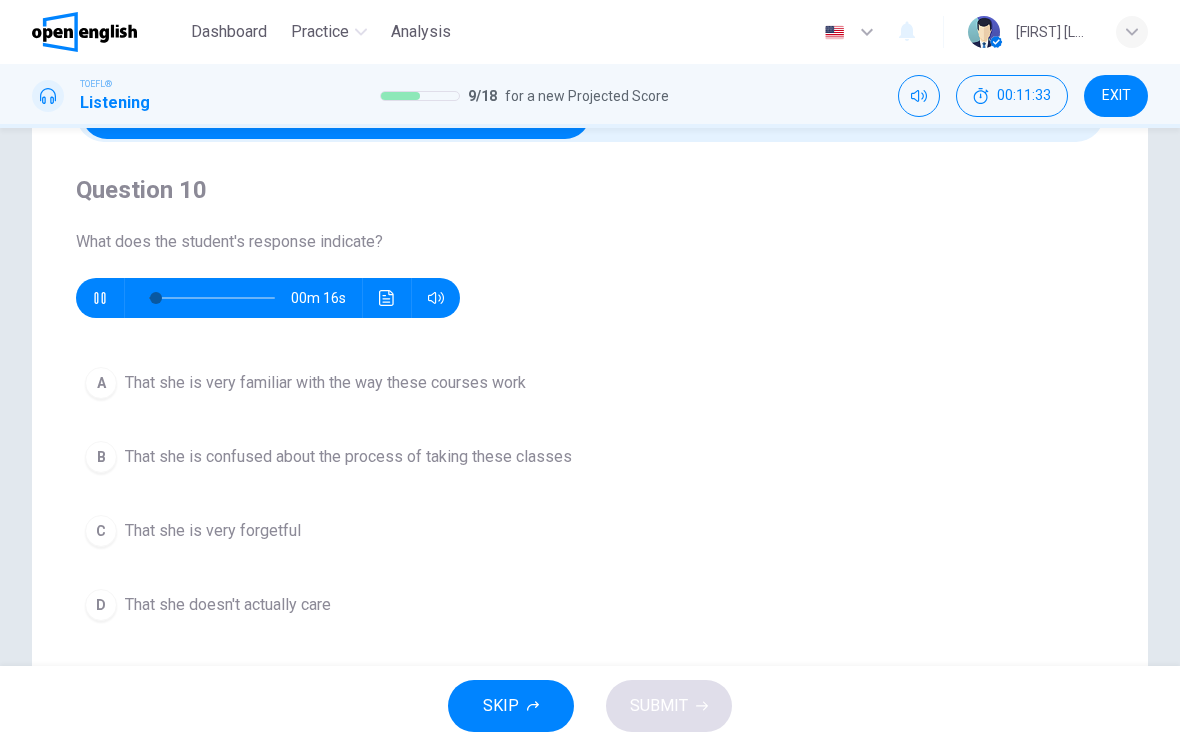 scroll, scrollTop: 128, scrollLeft: 0, axis: vertical 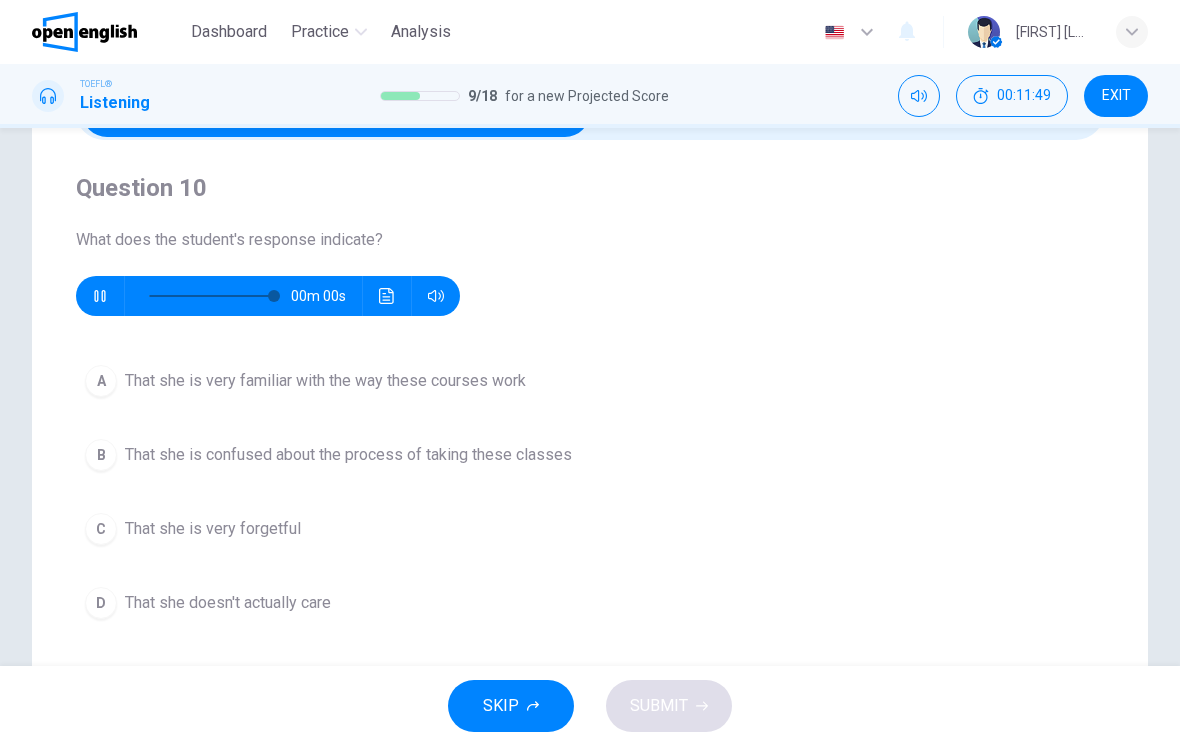 type on "*" 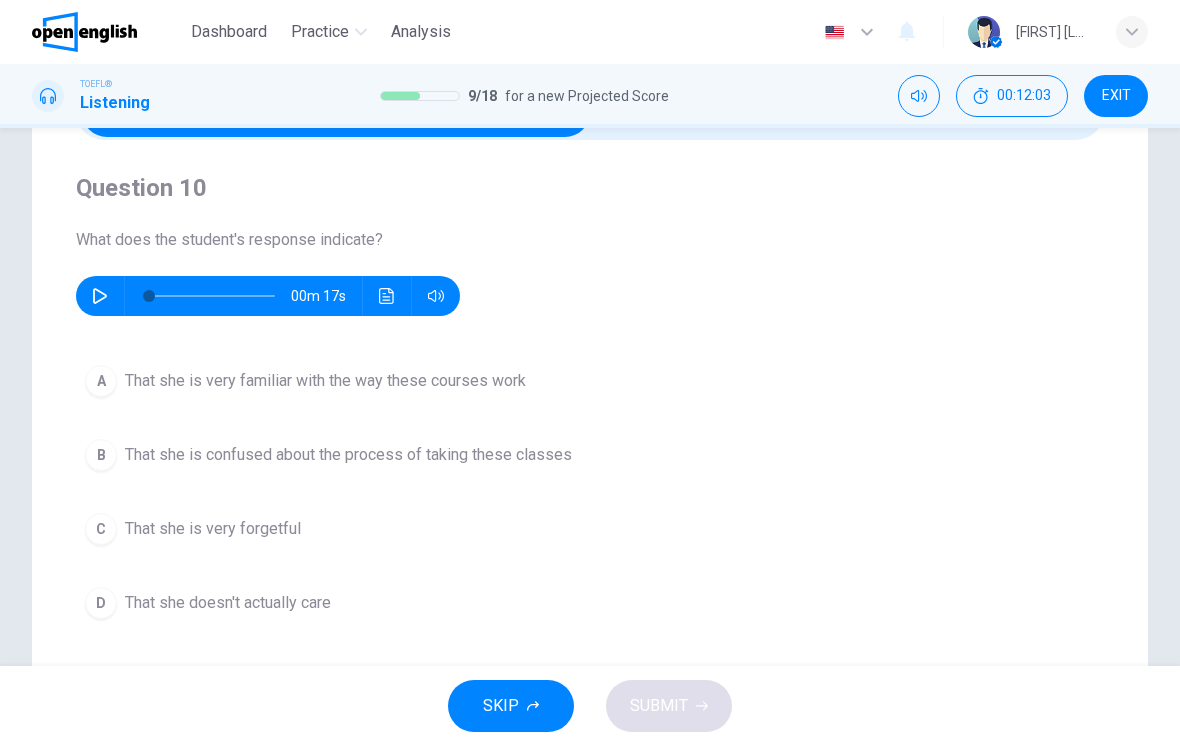 click on "A That she is very familiar with the way these courses work" at bounding box center [590, 381] 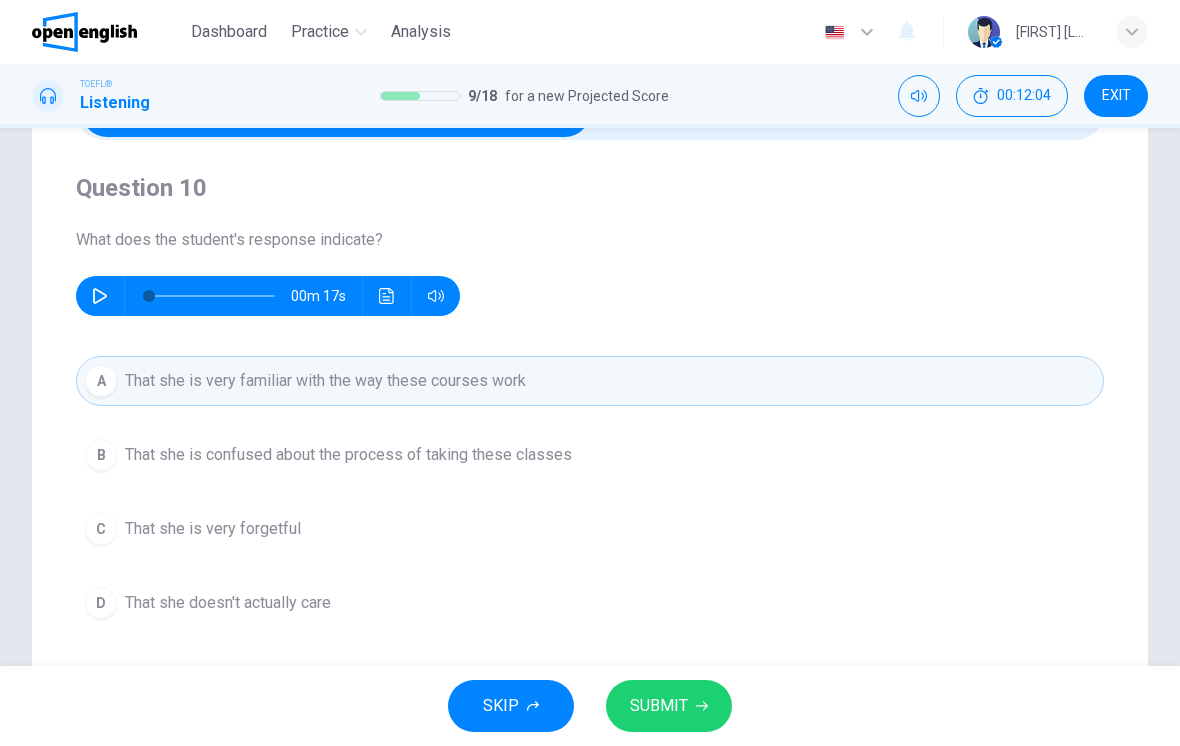 click 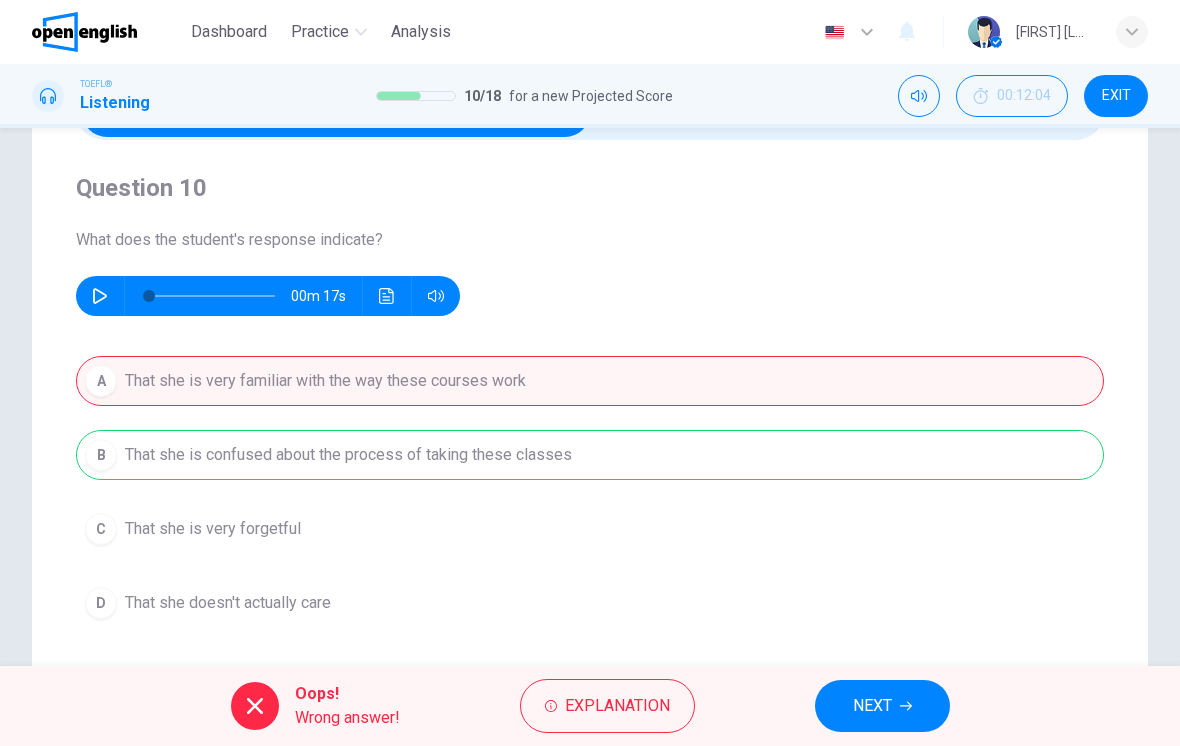 click on "NEXT" at bounding box center [882, 706] 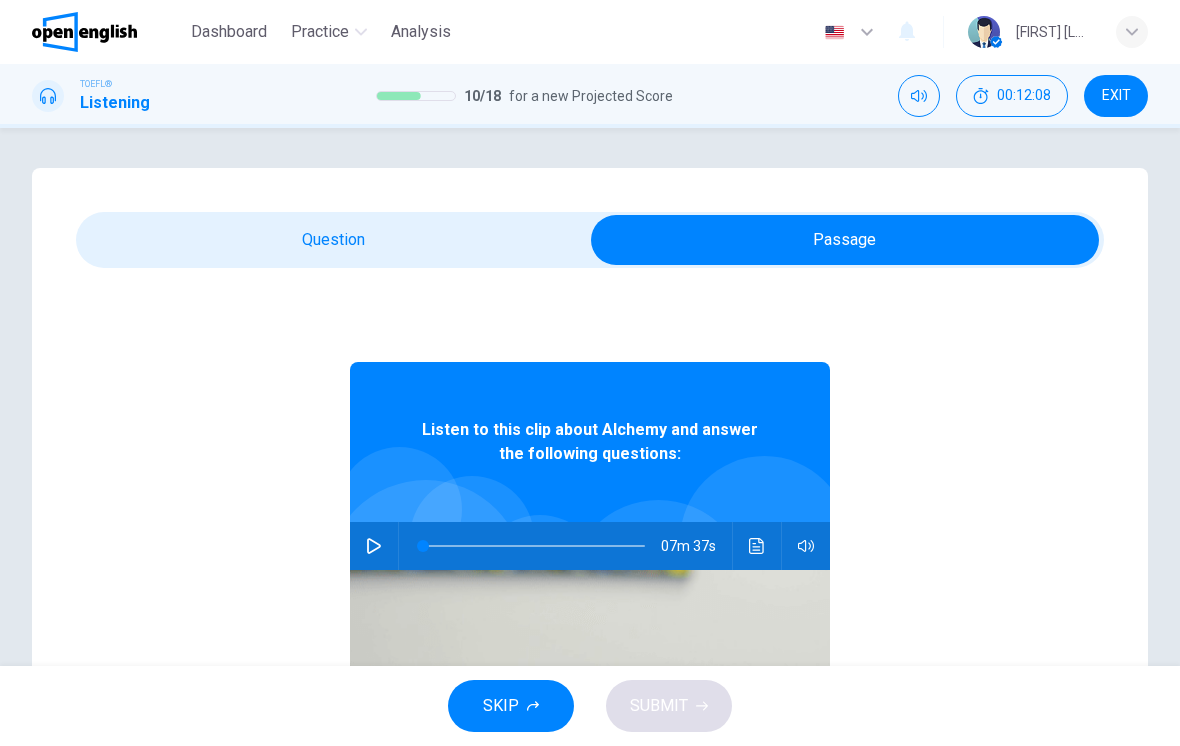 click at bounding box center (374, 546) 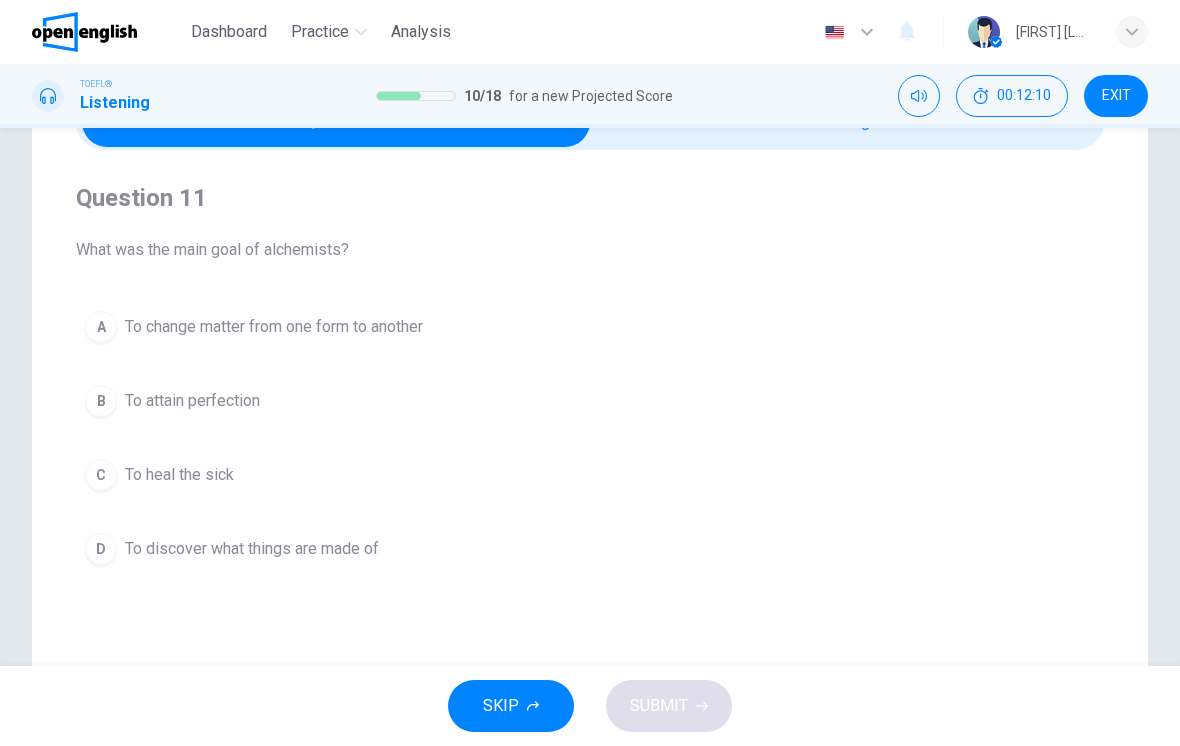 scroll, scrollTop: 117, scrollLeft: 0, axis: vertical 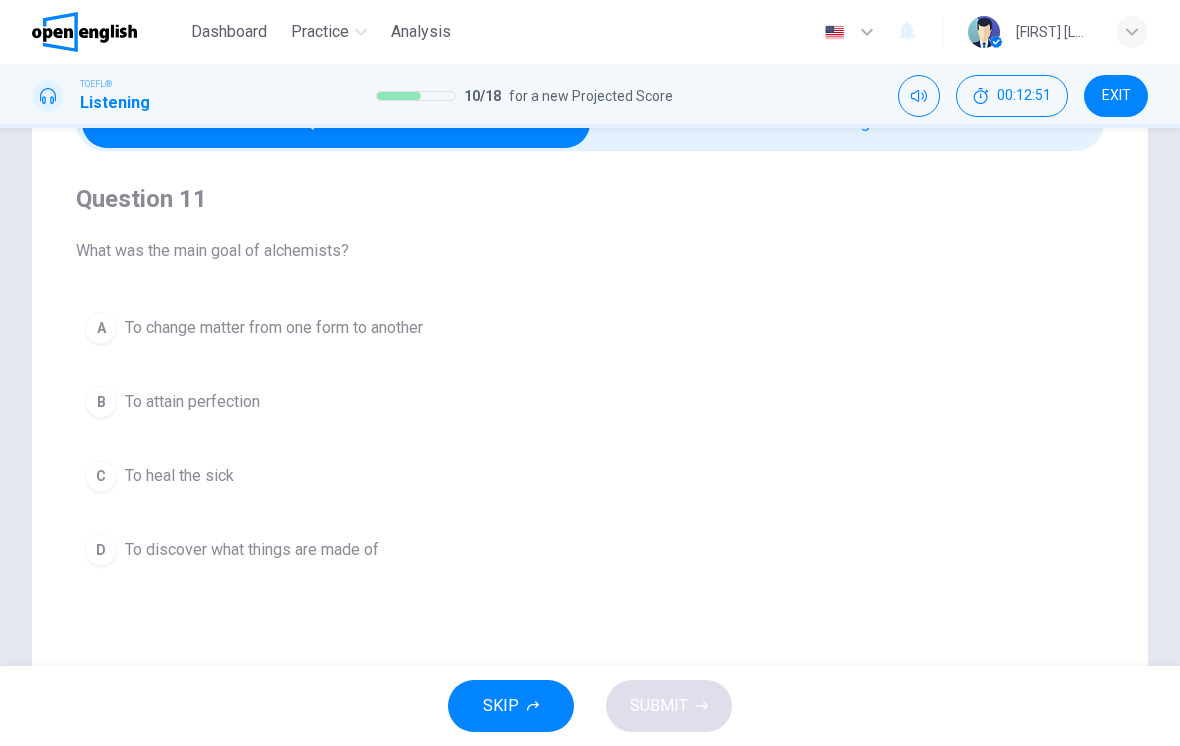 click on "A To change matter from one form to another" at bounding box center (590, 328) 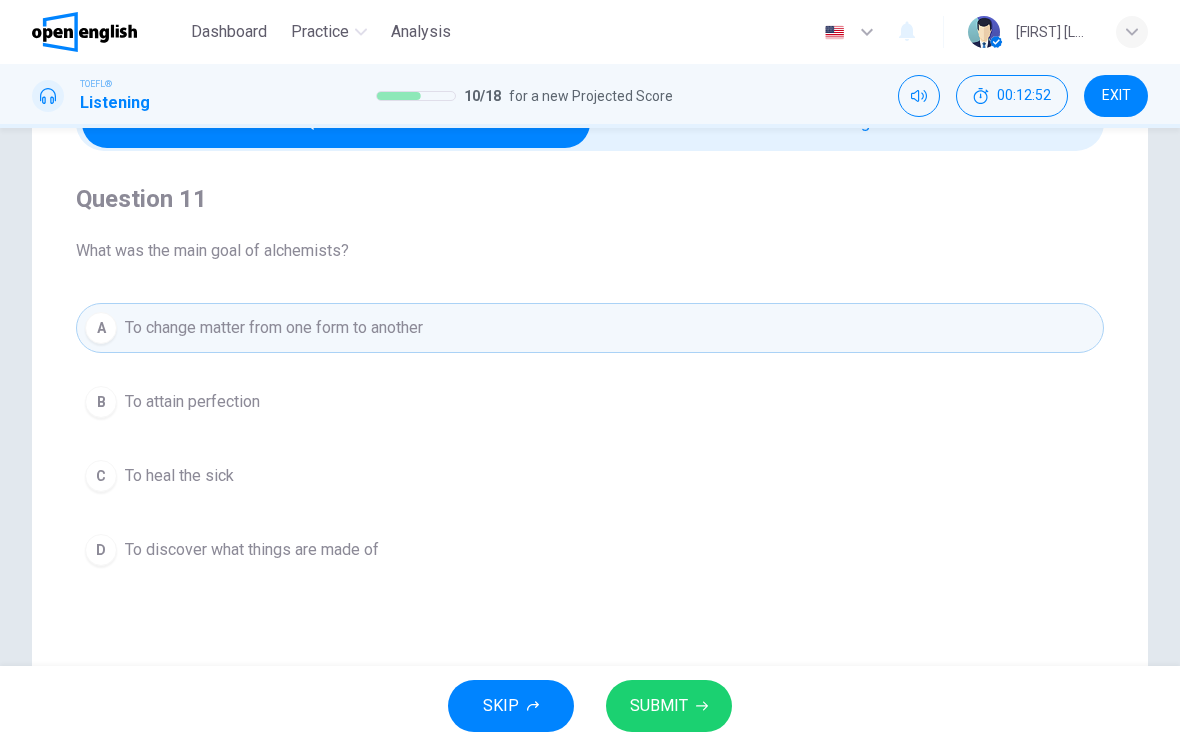 click on "SUBMIT" at bounding box center (659, 706) 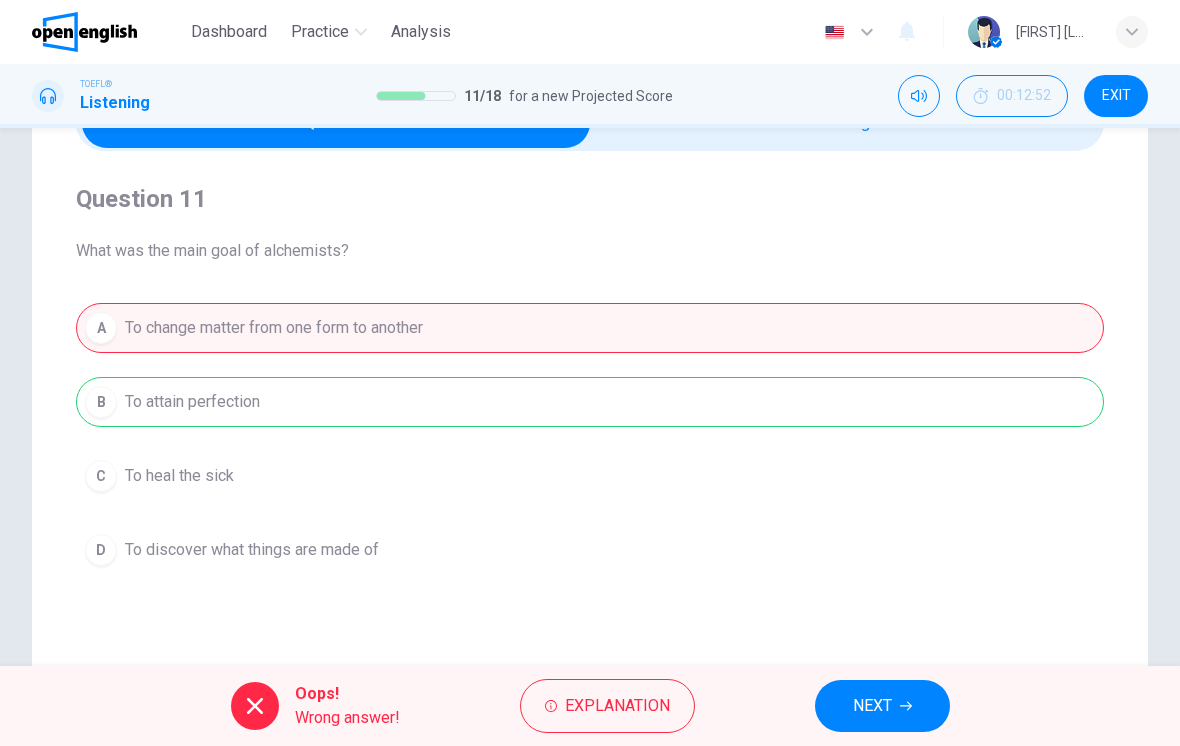 click on "NEXT" at bounding box center (872, 706) 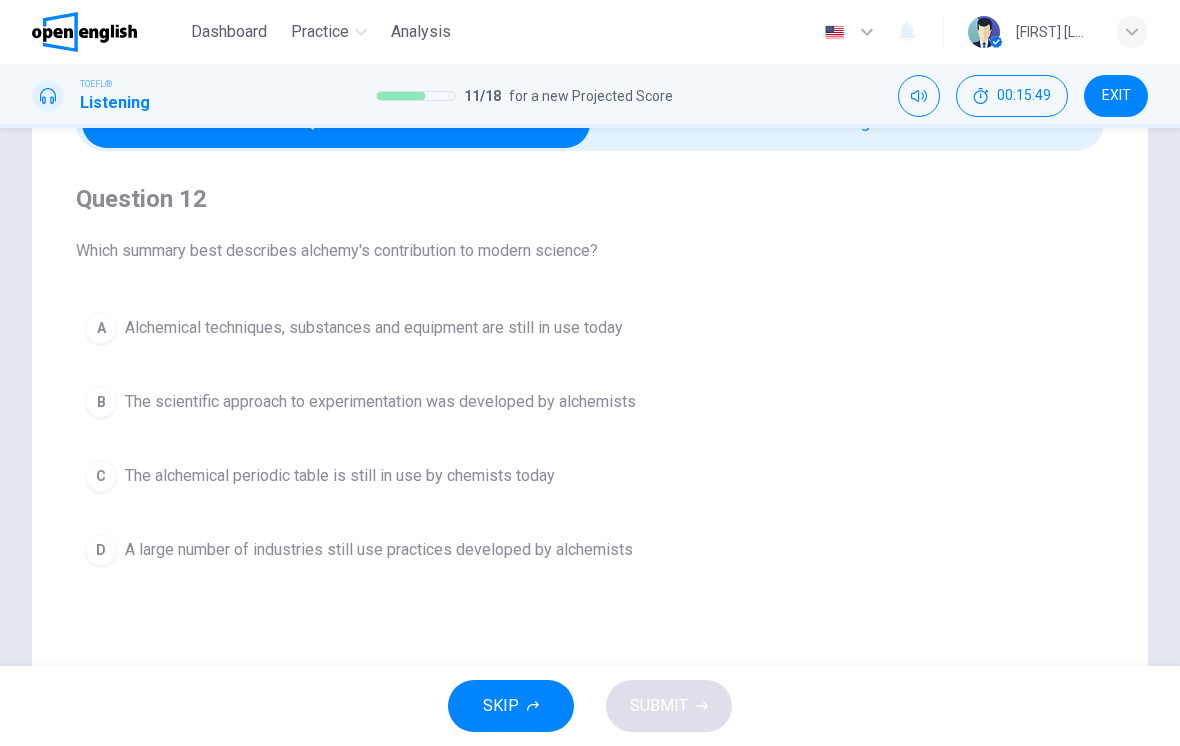click on "The scientific approach to experimentation was developed by alchemists" at bounding box center (380, 402) 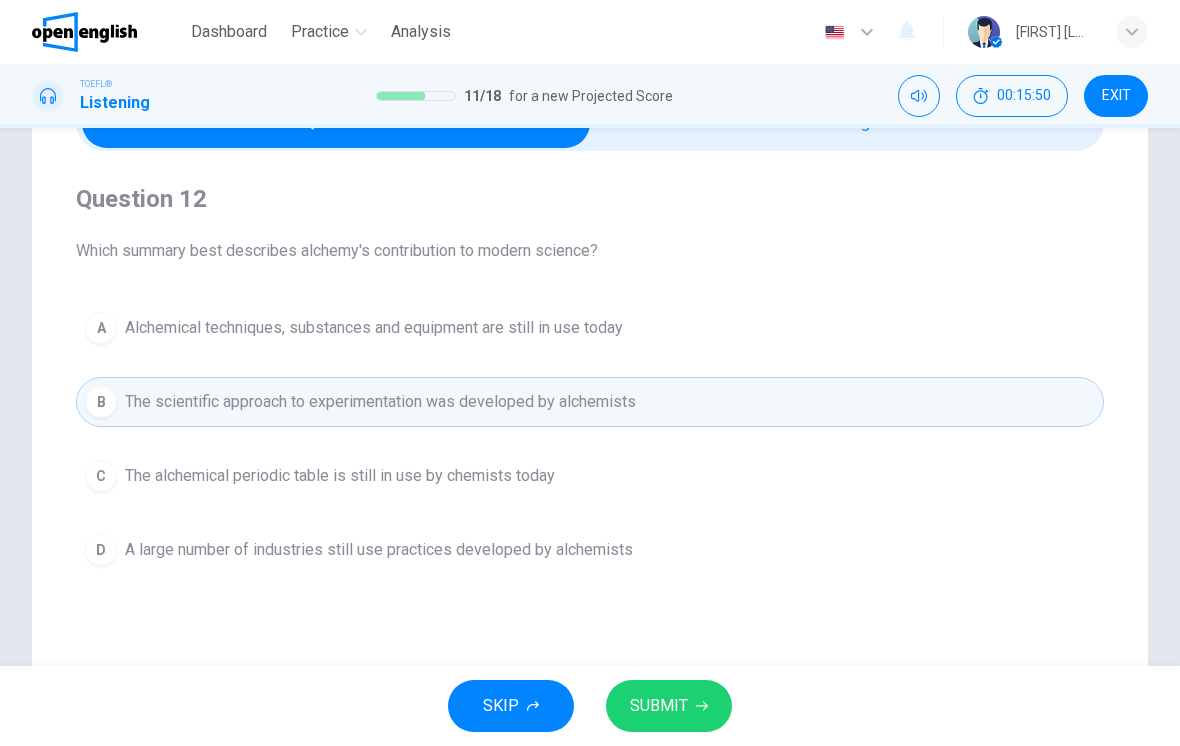 click on "SUBMIT" at bounding box center [669, 706] 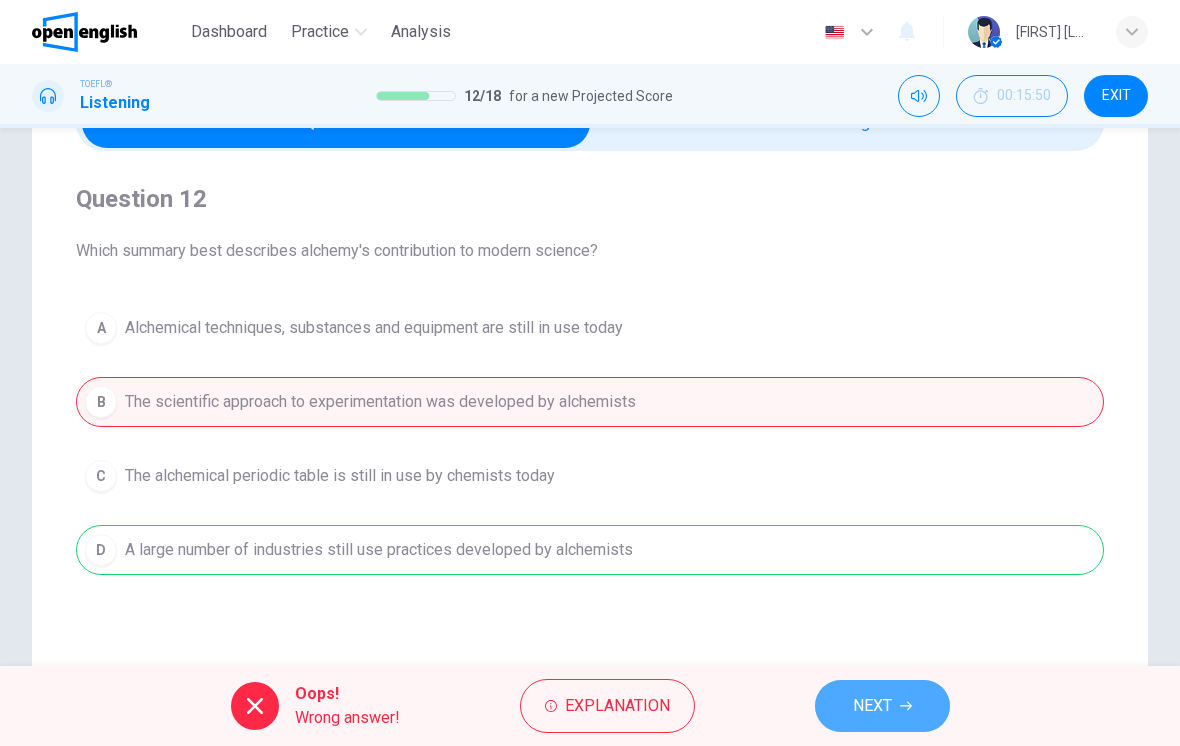 click on "NEXT" at bounding box center [872, 706] 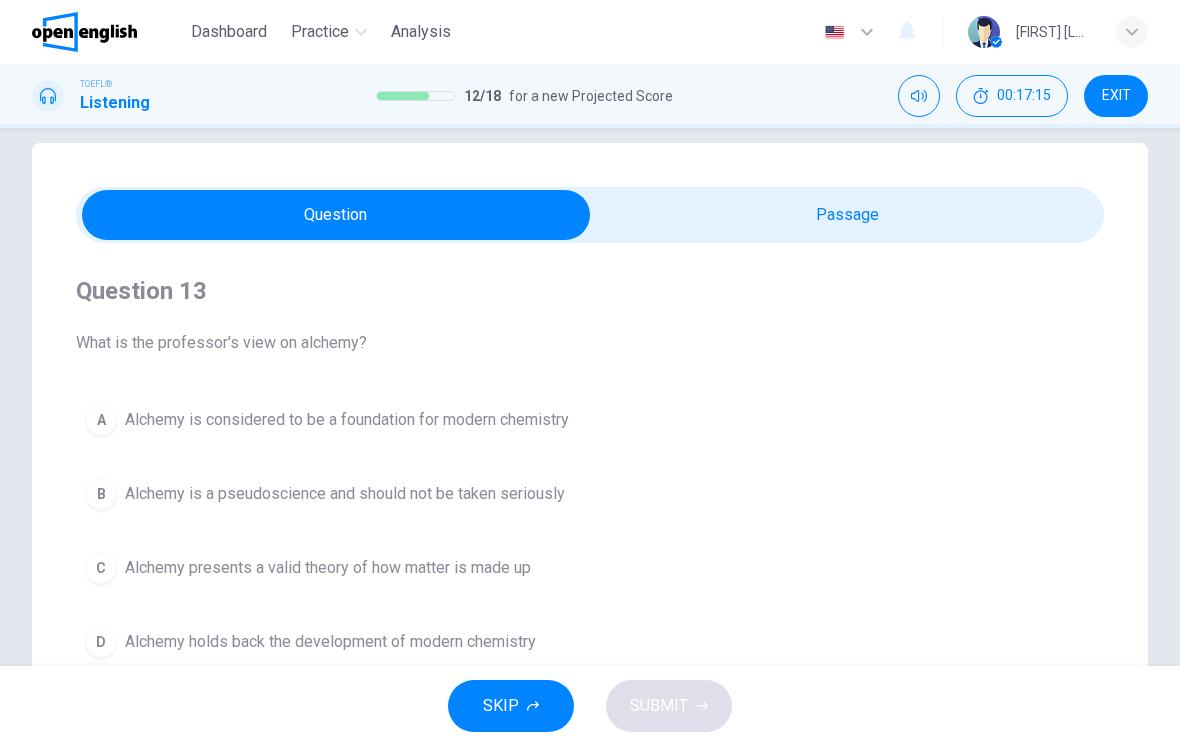 scroll, scrollTop: 19, scrollLeft: 0, axis: vertical 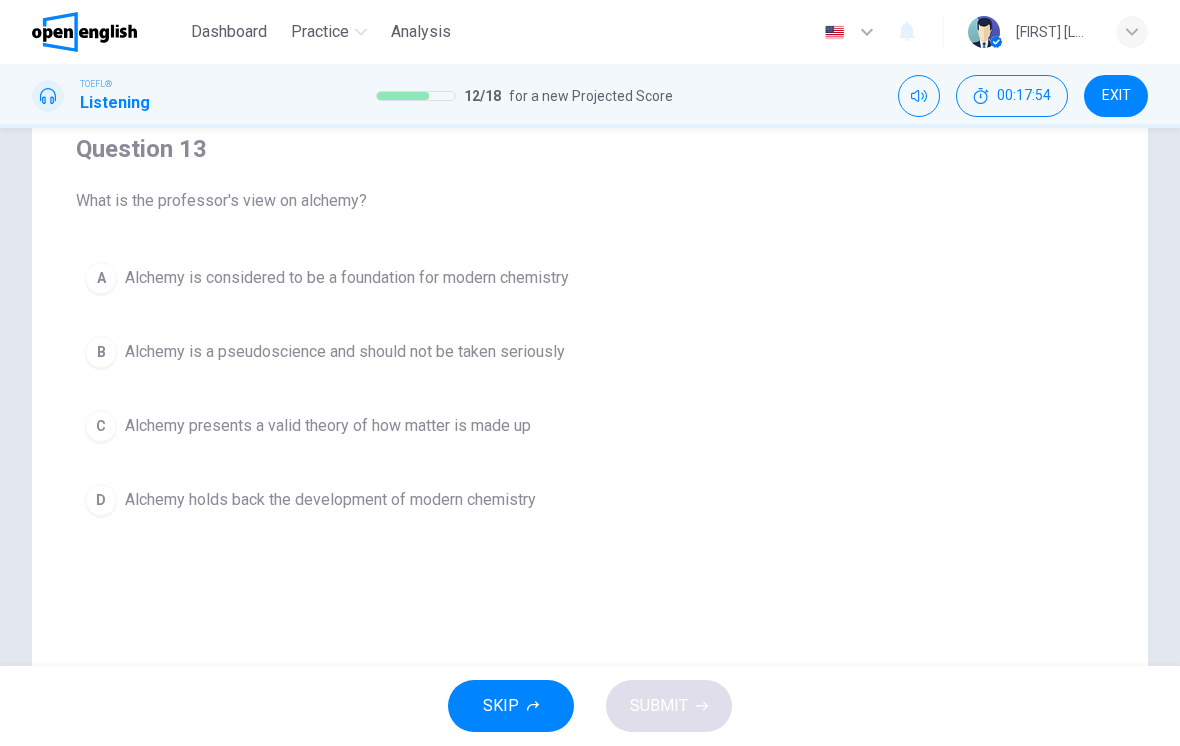 click on "SKIP SUBMIT" at bounding box center (590, 706) 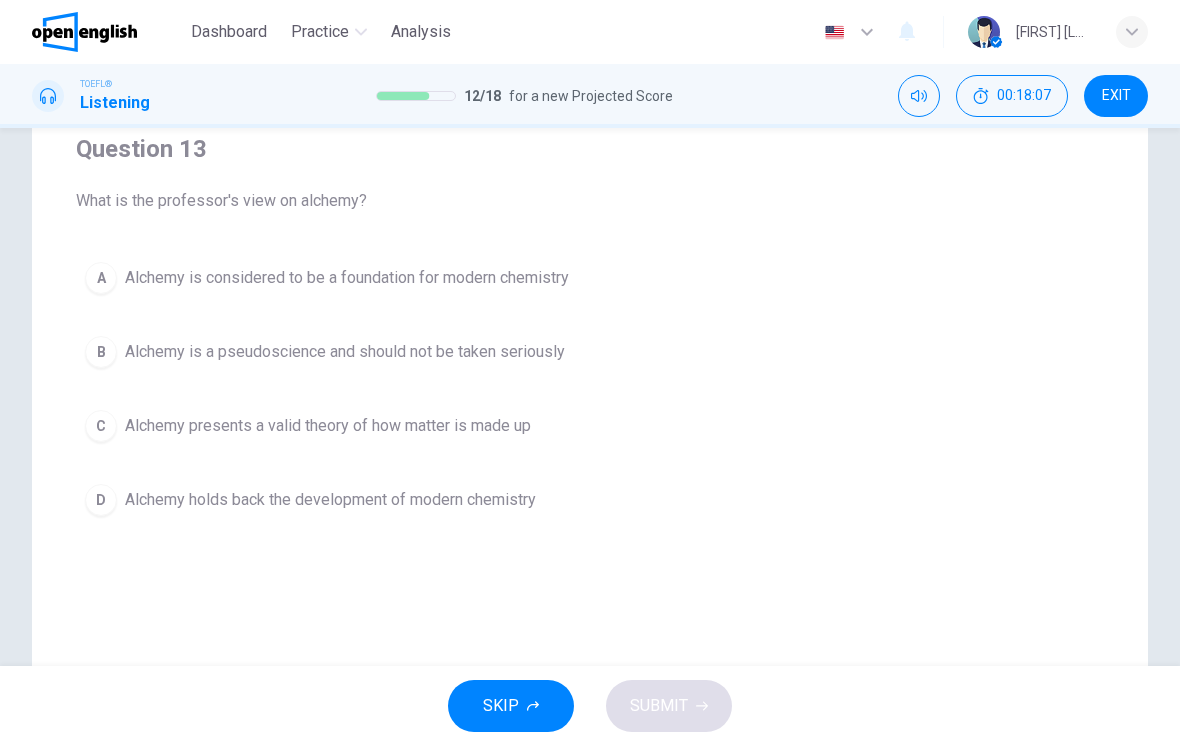 click on "Question 13 What is the professor's view on alchemy? A Alchemy is considered to be a foundation for modern chemistry B Alchemy is a pseudoscience and should not be taken seriously C Alchemy presents a valid theory of how matter is made up D Alchemy holds back the development of modern chemistry Listen to this clip about Alchemy and answer the following questions: [TIME]" at bounding box center (590, 403) 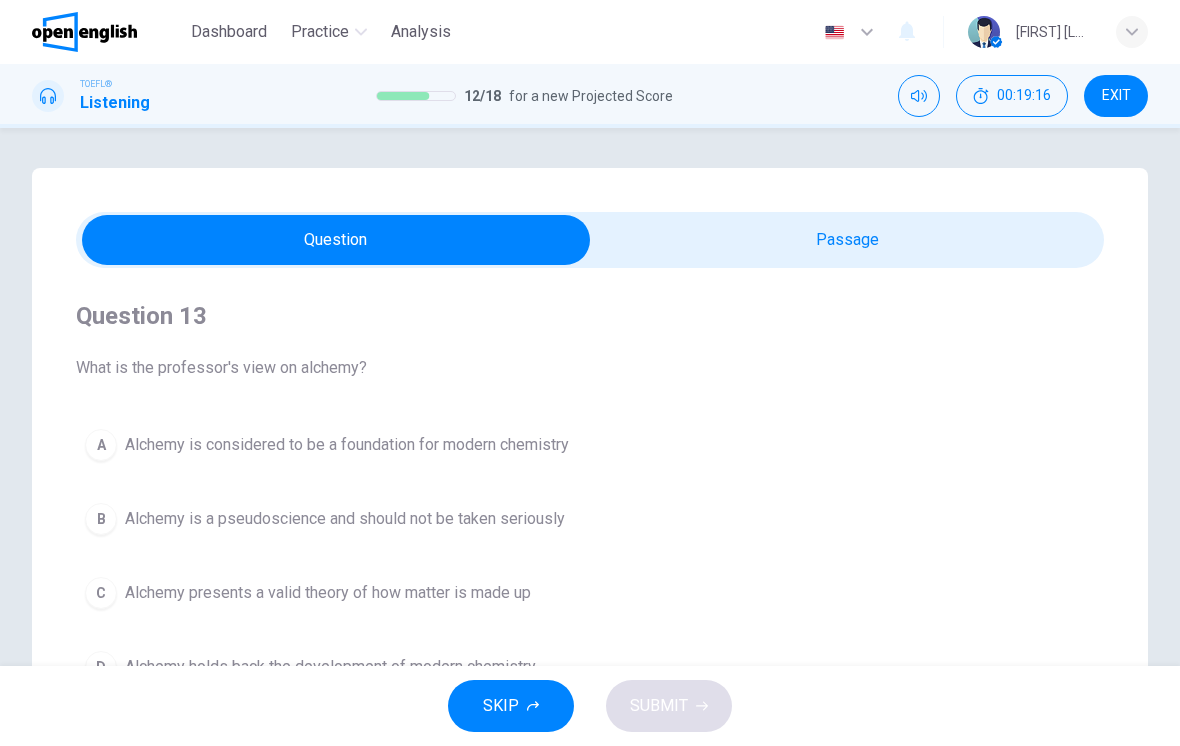 scroll, scrollTop: 0, scrollLeft: 0, axis: both 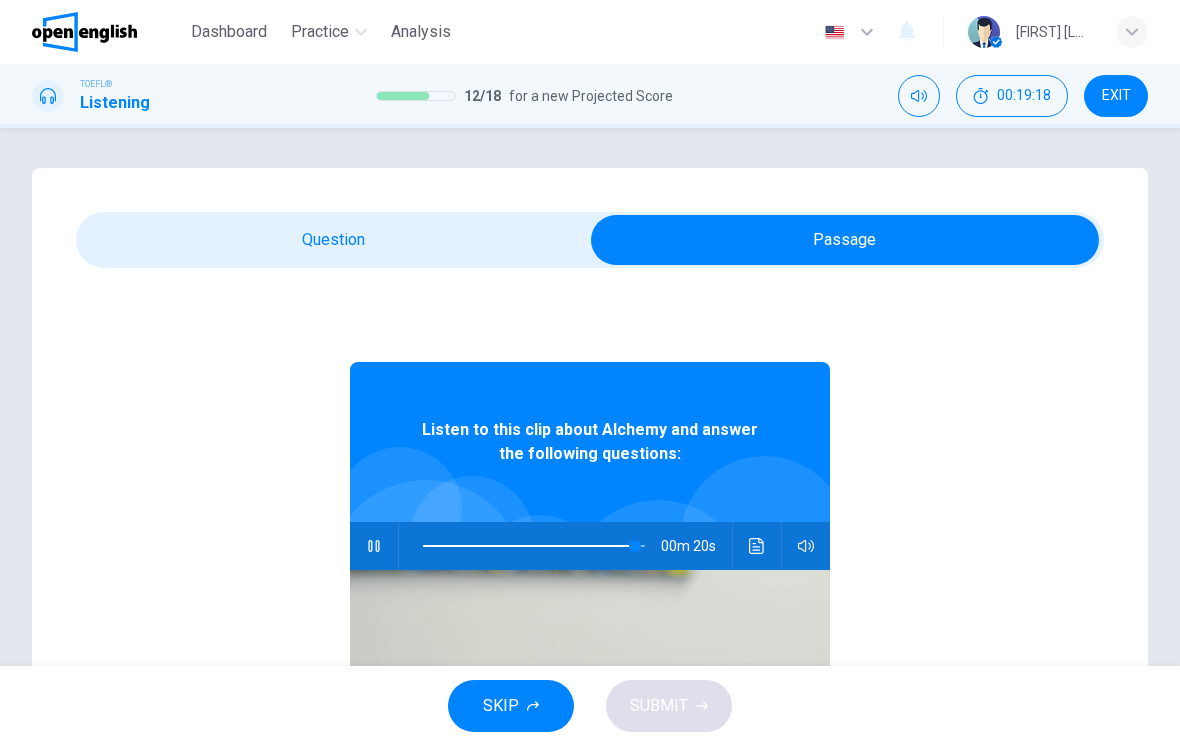 click 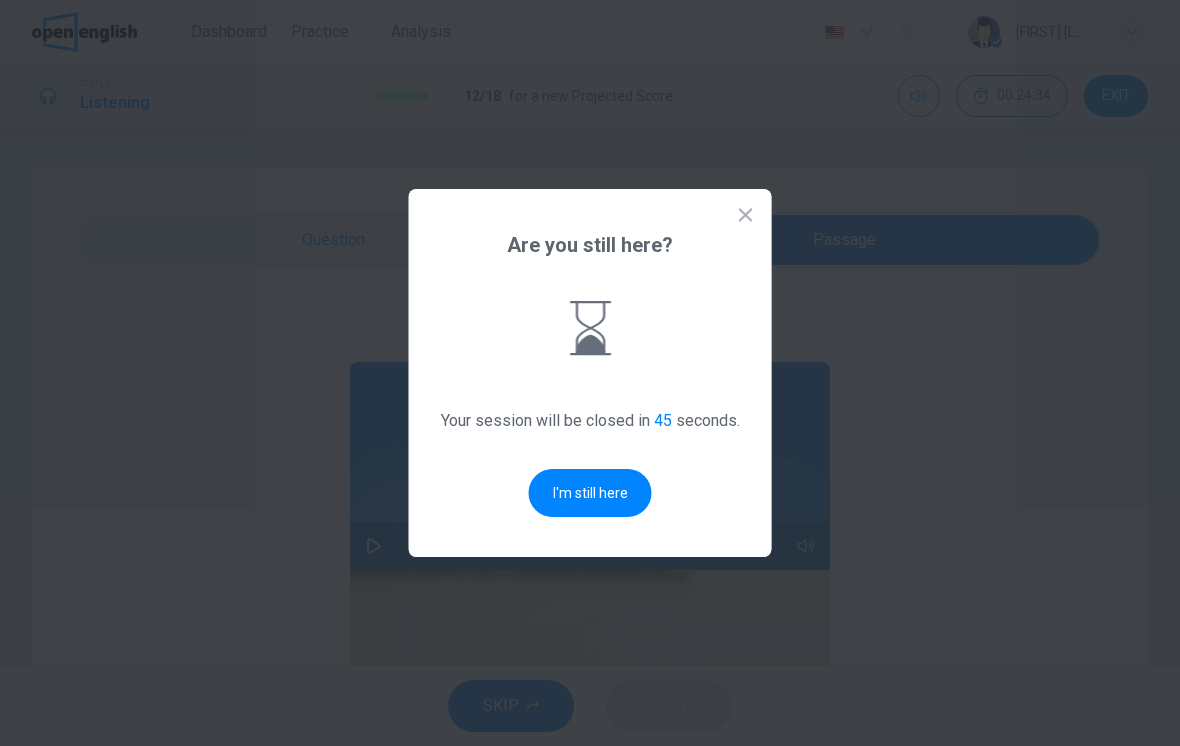 click on "Are you still here? Your session will be closed in   [NUMBER]   seconds. I'm still here" at bounding box center [590, 373] 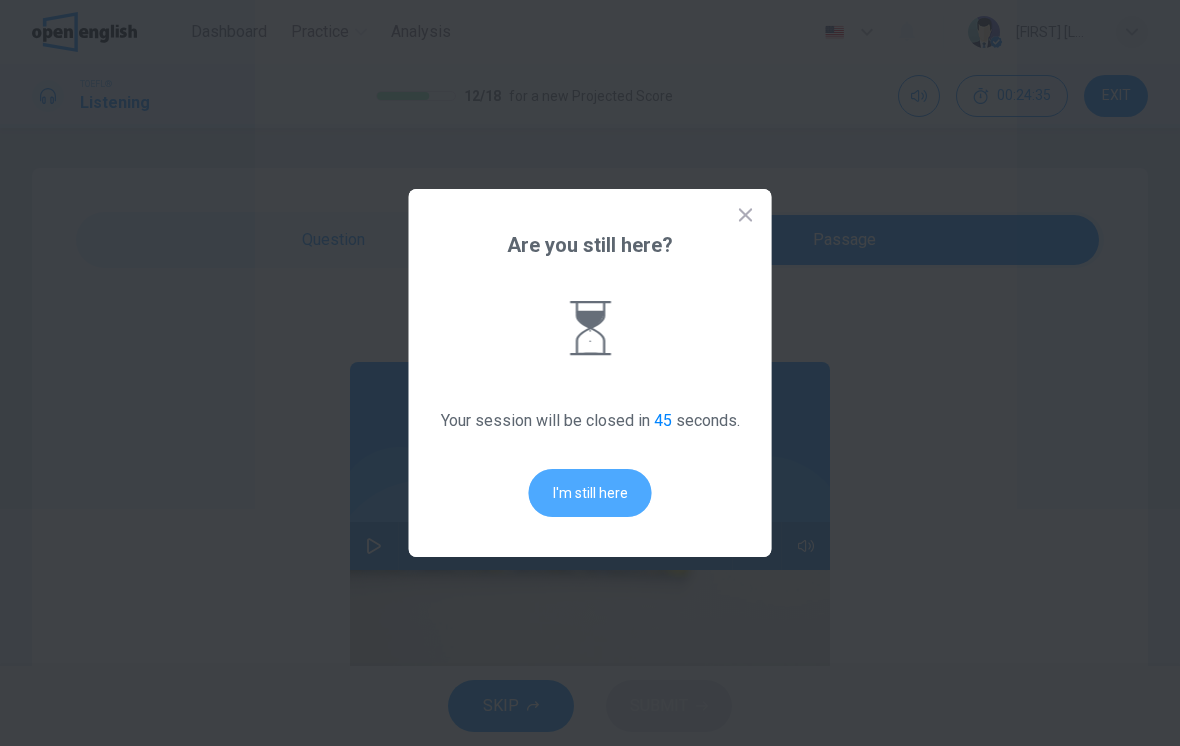 click on "I'm still here" at bounding box center (590, 493) 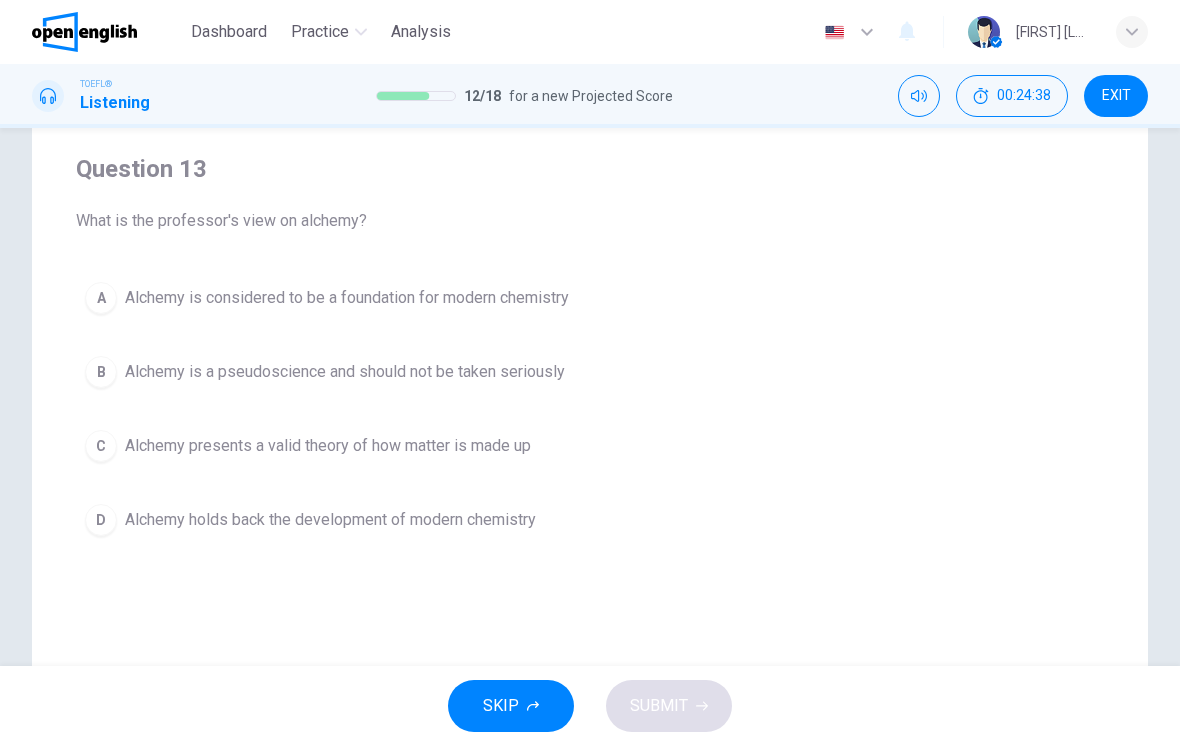 scroll, scrollTop: 152, scrollLeft: 0, axis: vertical 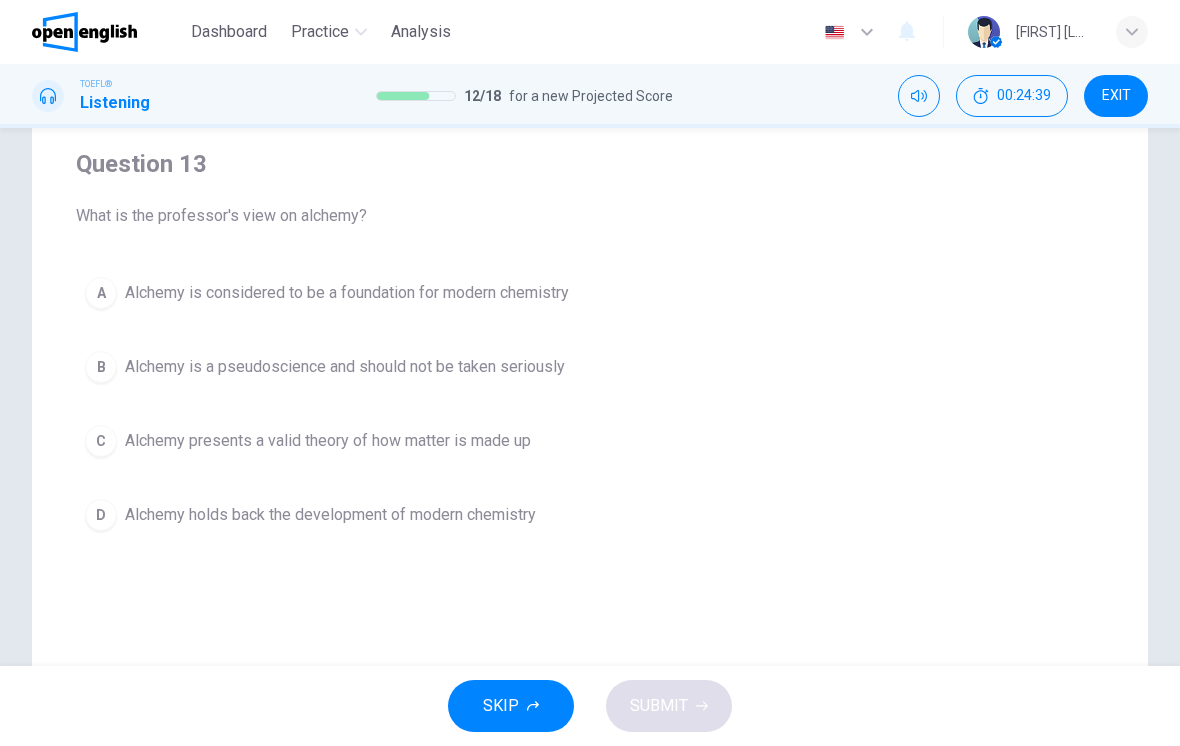 click on "A Alchemy is considered to be a foundation for modern chemistry" at bounding box center [590, 293] 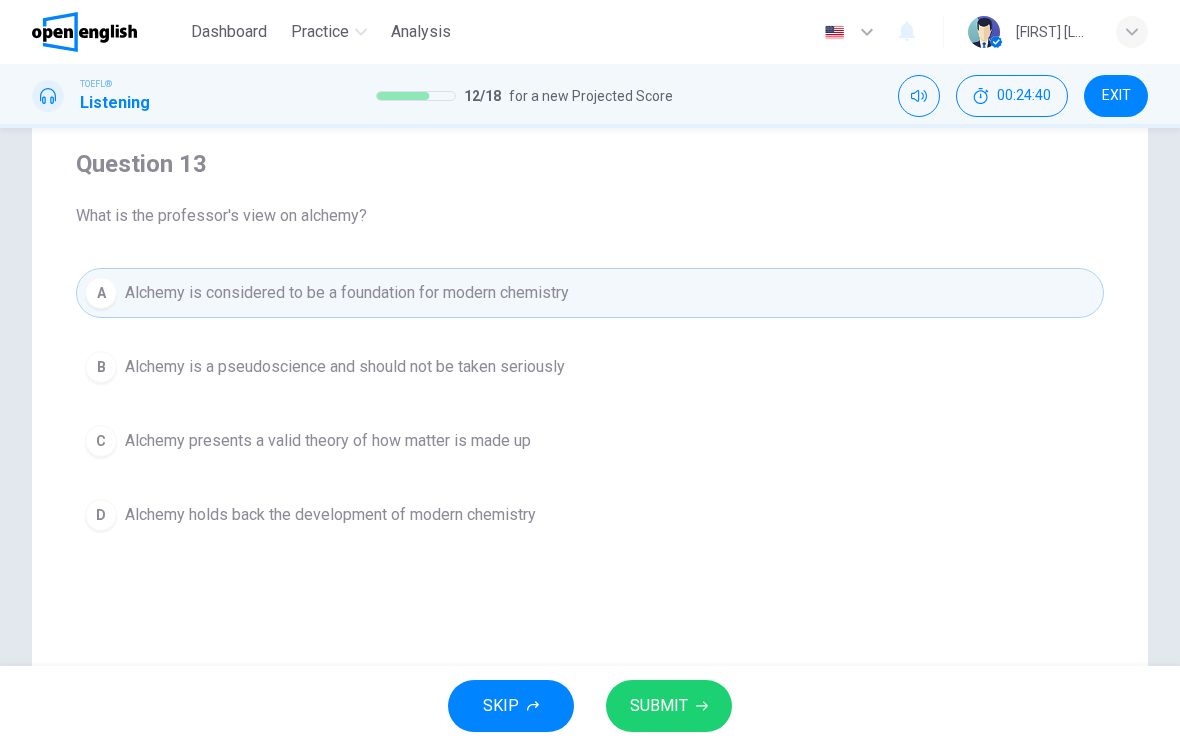 click on "SUBMIT" at bounding box center [669, 706] 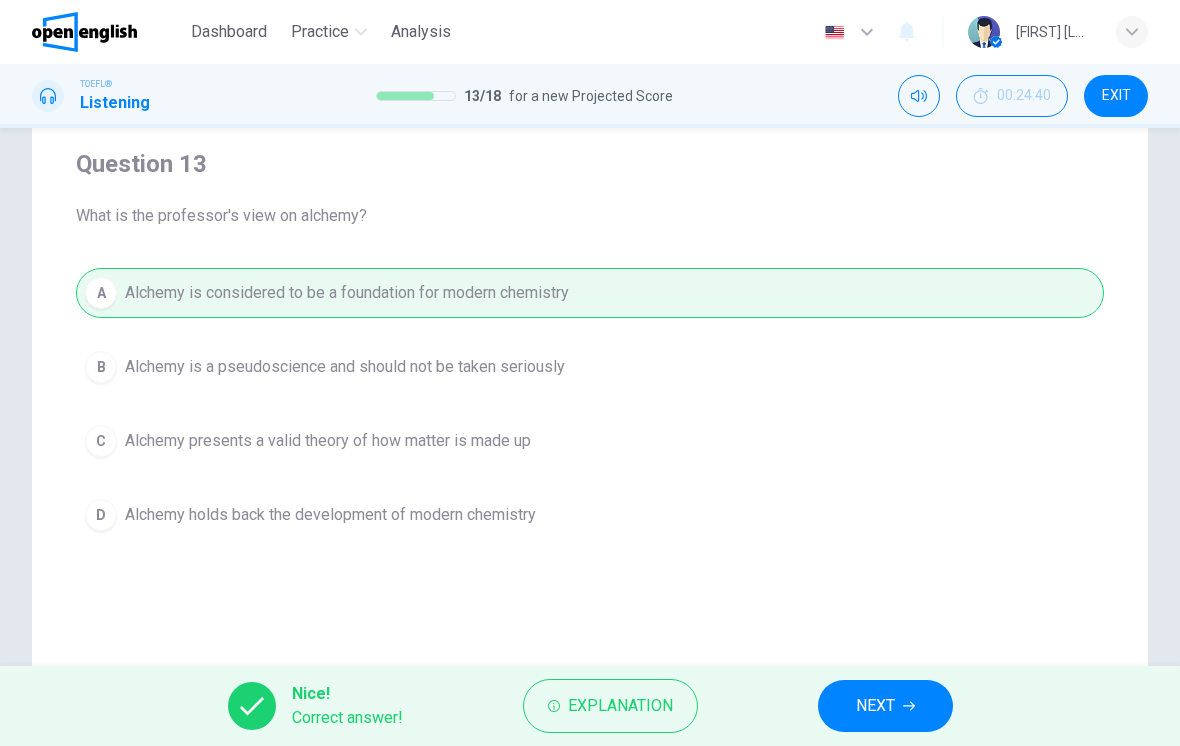 click on "NEXT" at bounding box center [885, 706] 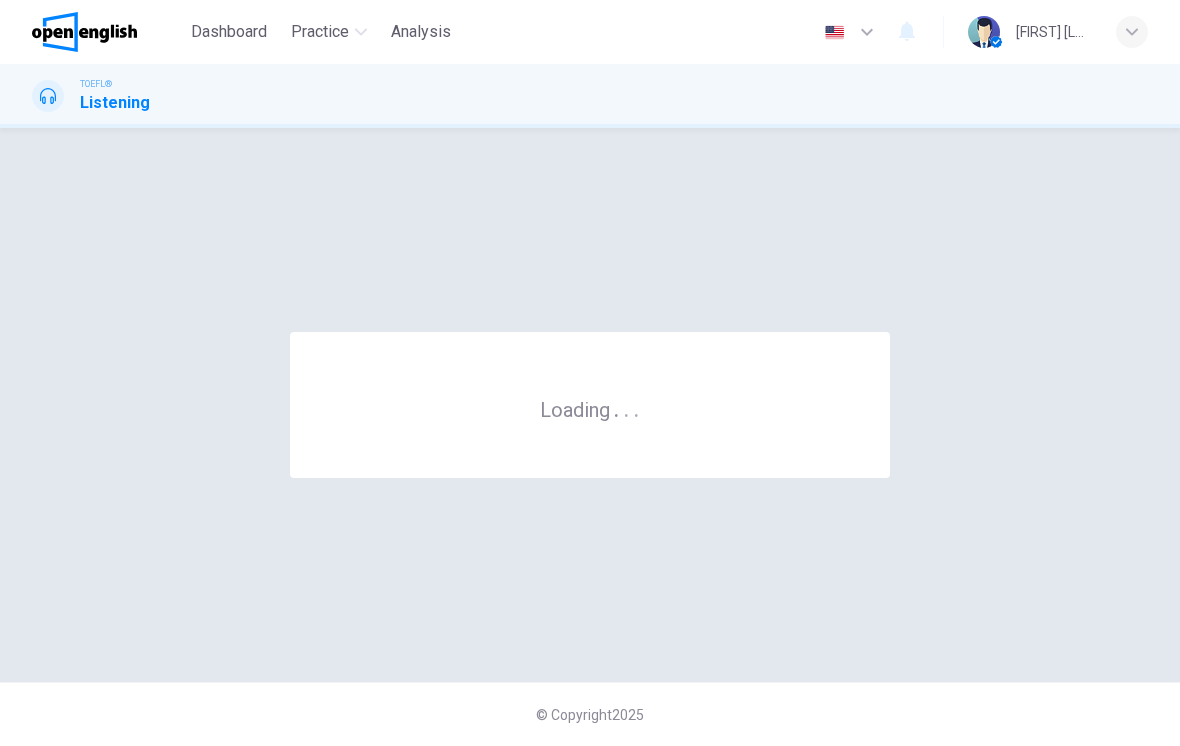 scroll, scrollTop: 0, scrollLeft: 0, axis: both 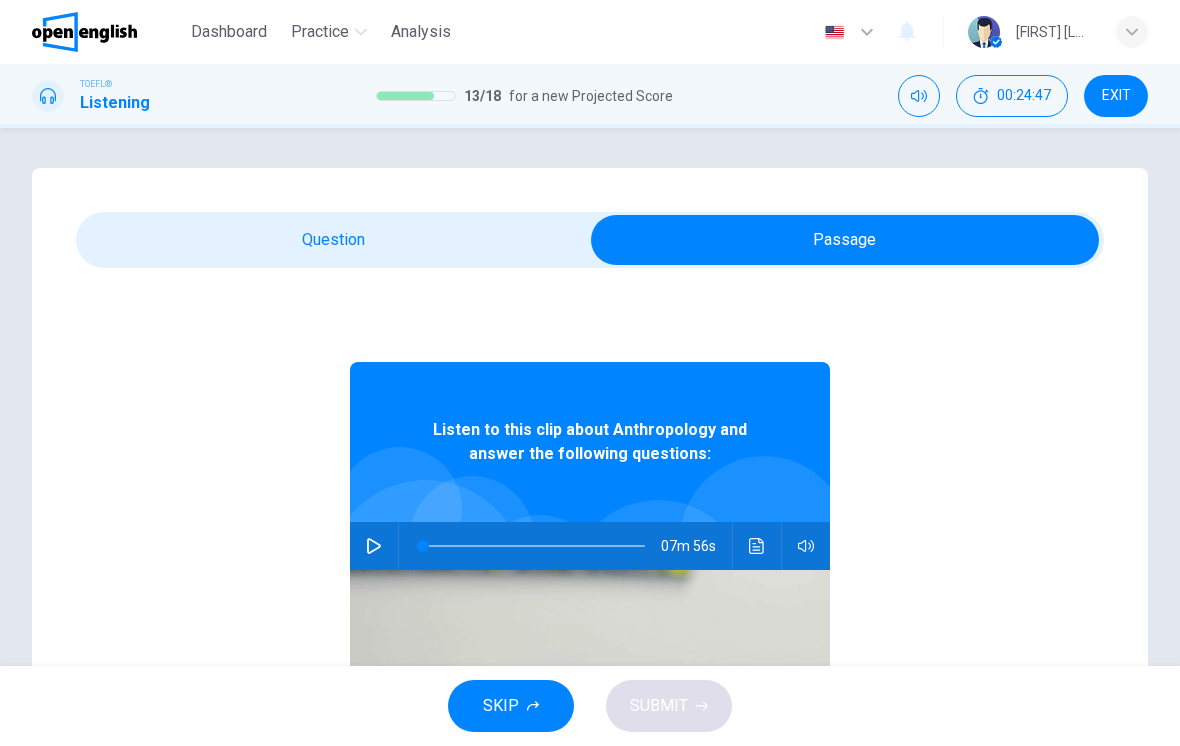 click 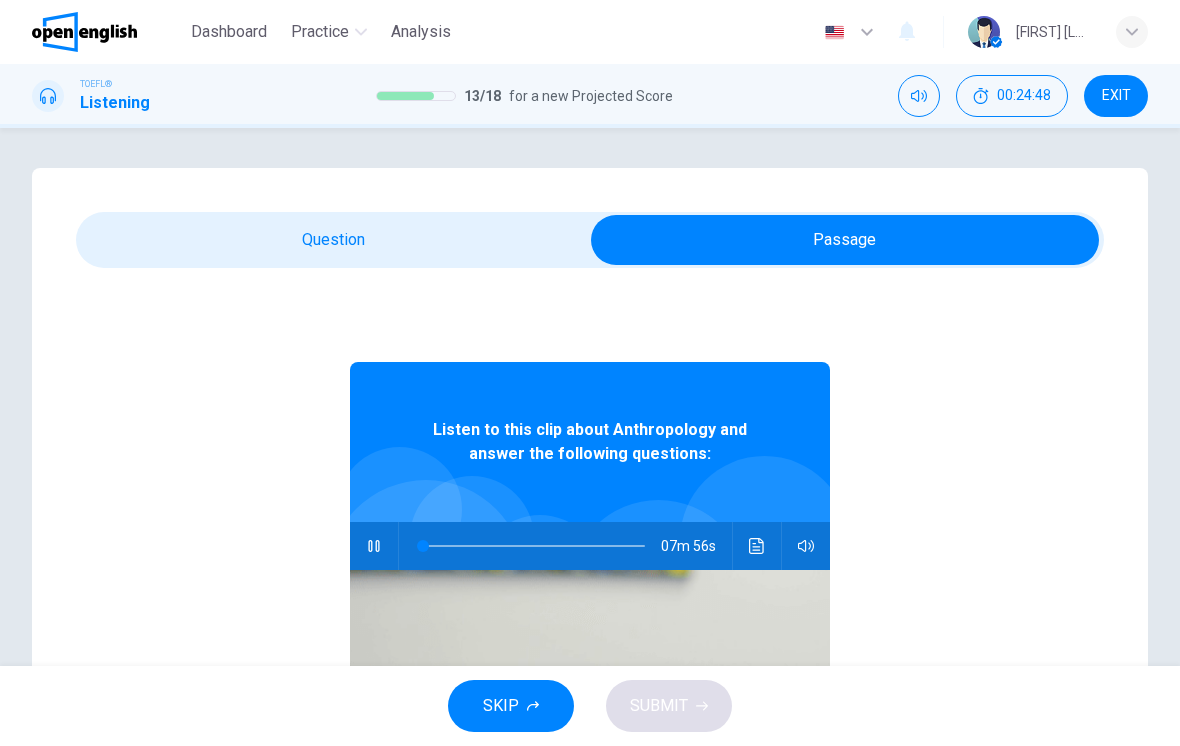 type on "*" 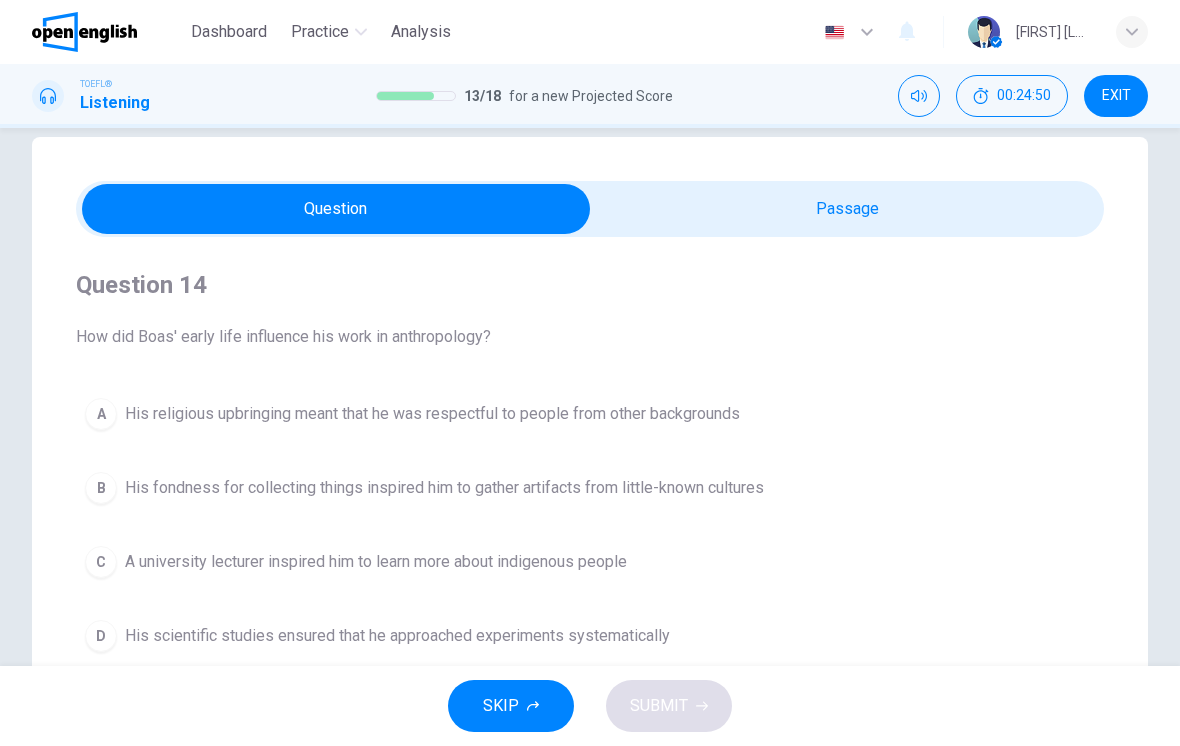 scroll, scrollTop: 115, scrollLeft: 0, axis: vertical 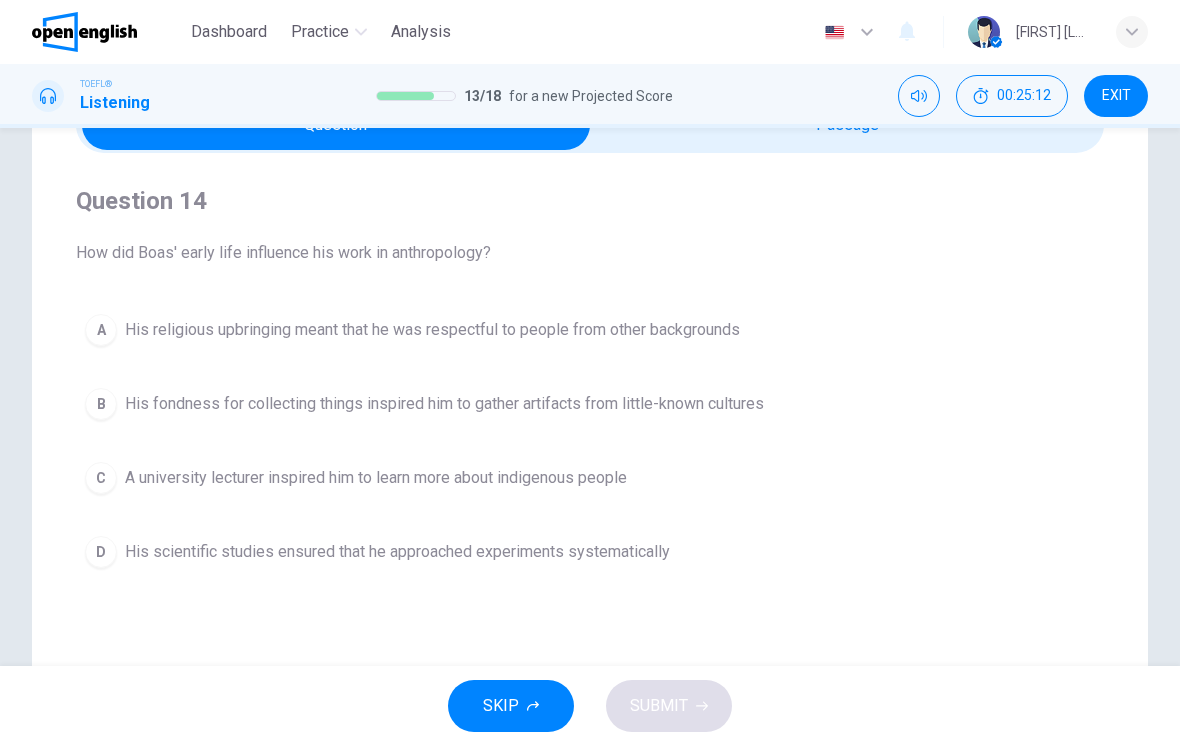 click on "His fondness for collecting things inspired him to gather artifacts from little-known cultures" at bounding box center [444, 404] 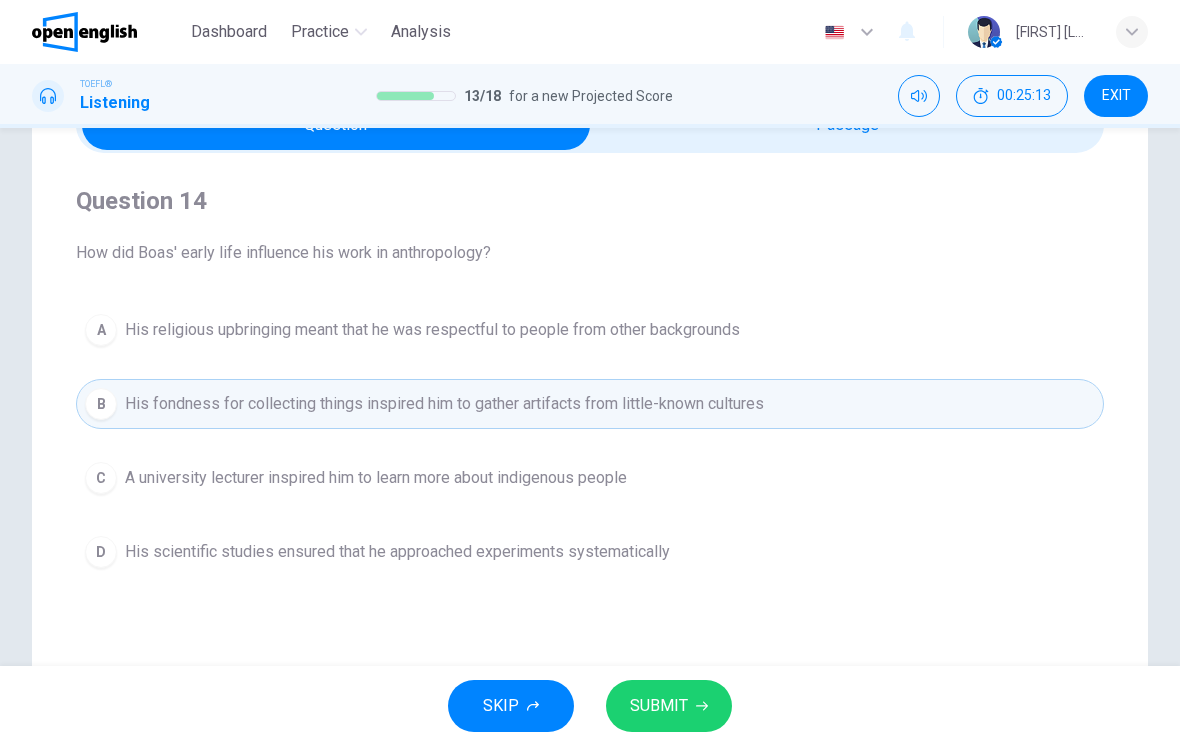 click on "SUBMIT" at bounding box center (659, 706) 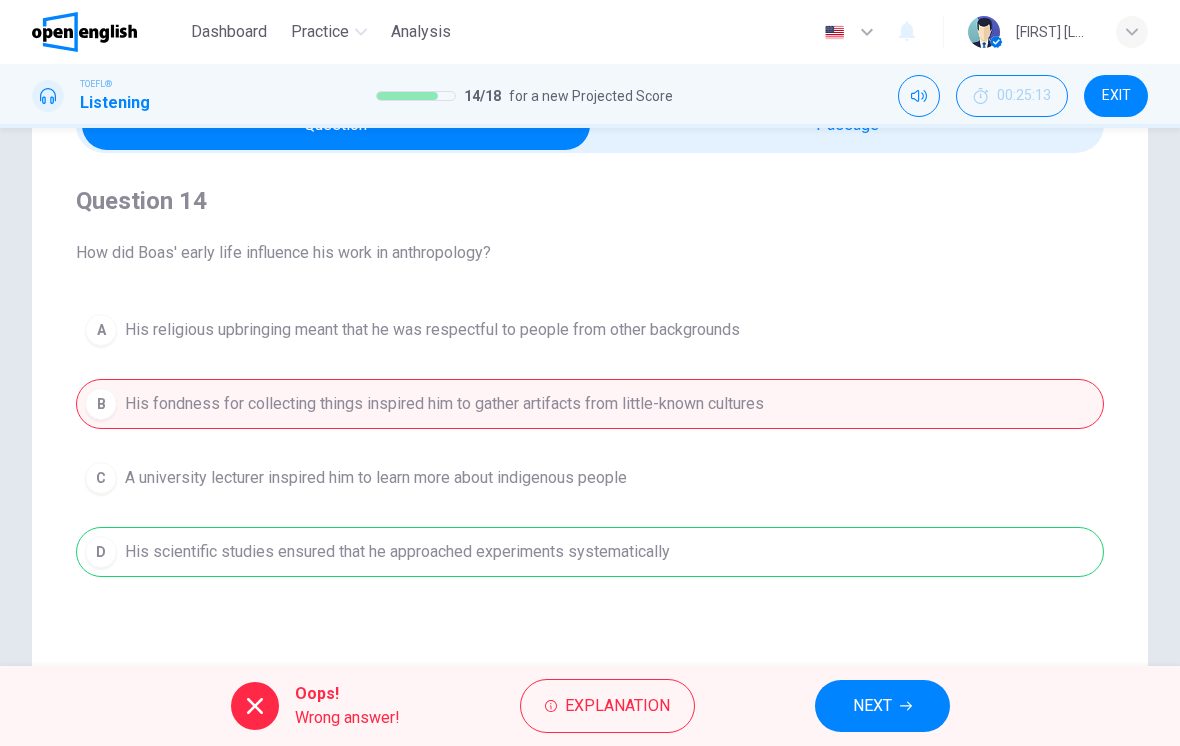 click on "NEXT" at bounding box center (882, 706) 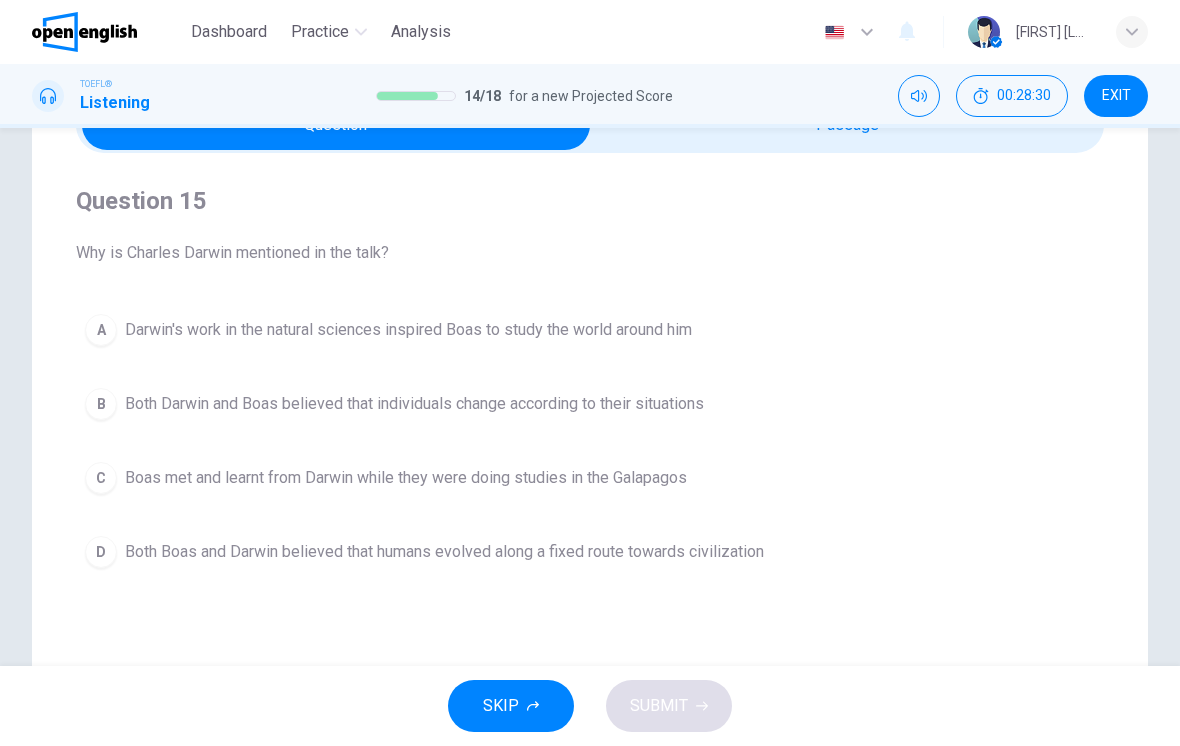click on "B Both Darwin and Boas believed that individuals change according to their situations" at bounding box center (590, 404) 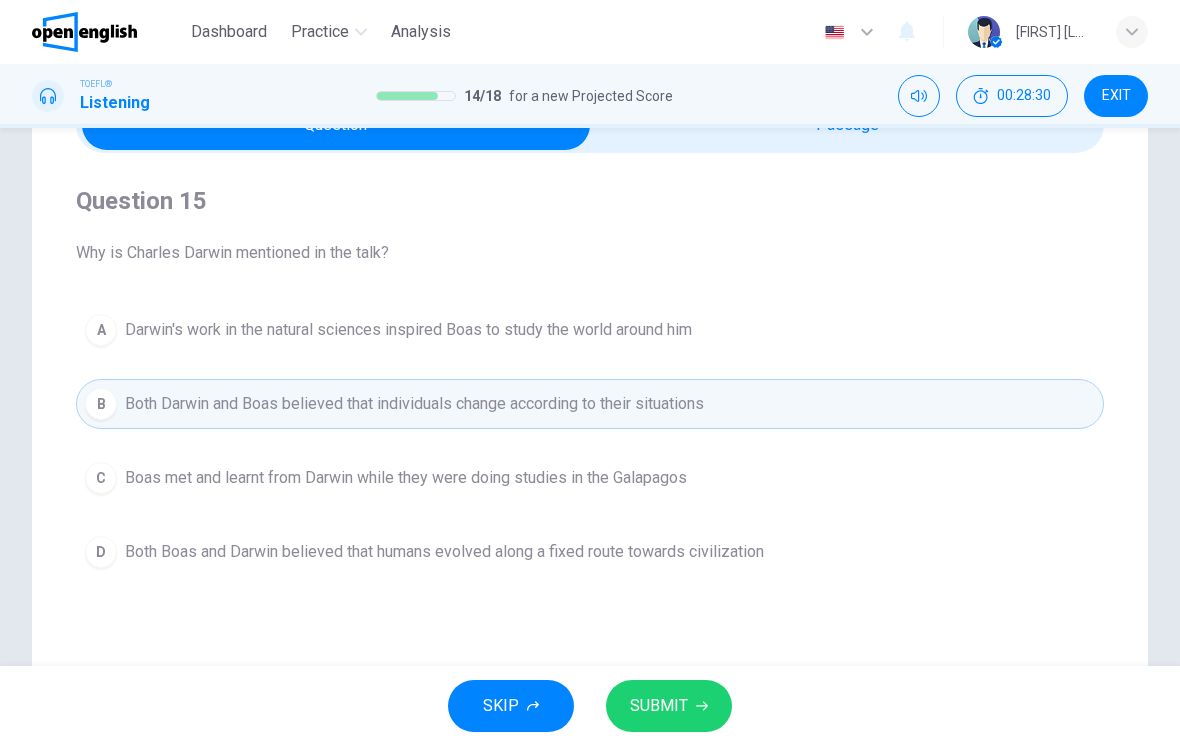 click on "SUBMIT" at bounding box center [659, 706] 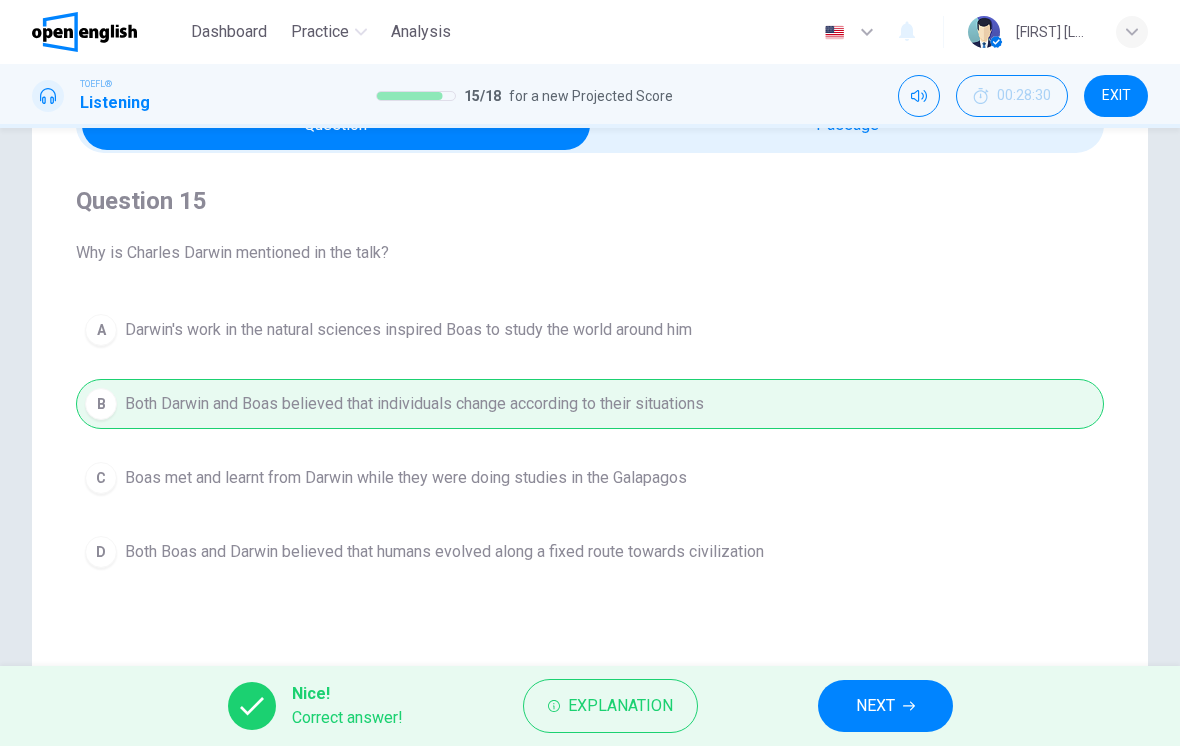 click on "NEXT" at bounding box center (875, 706) 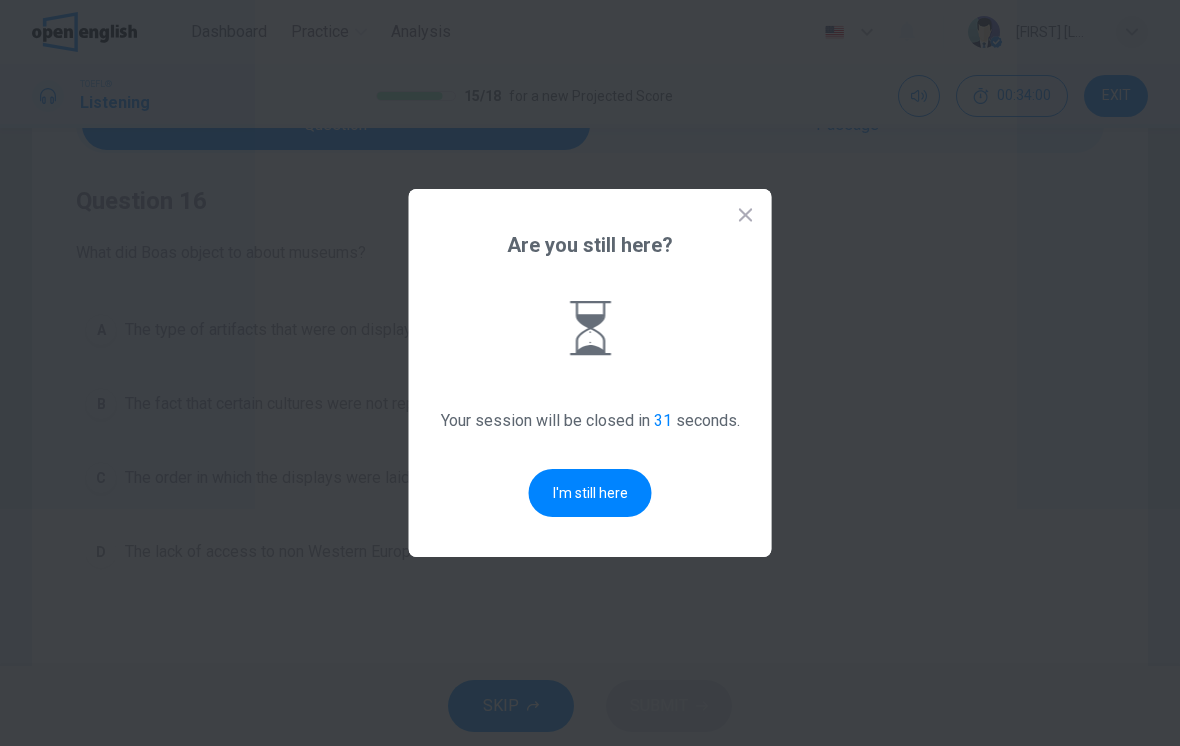 click on "I'm still here" at bounding box center [590, 493] 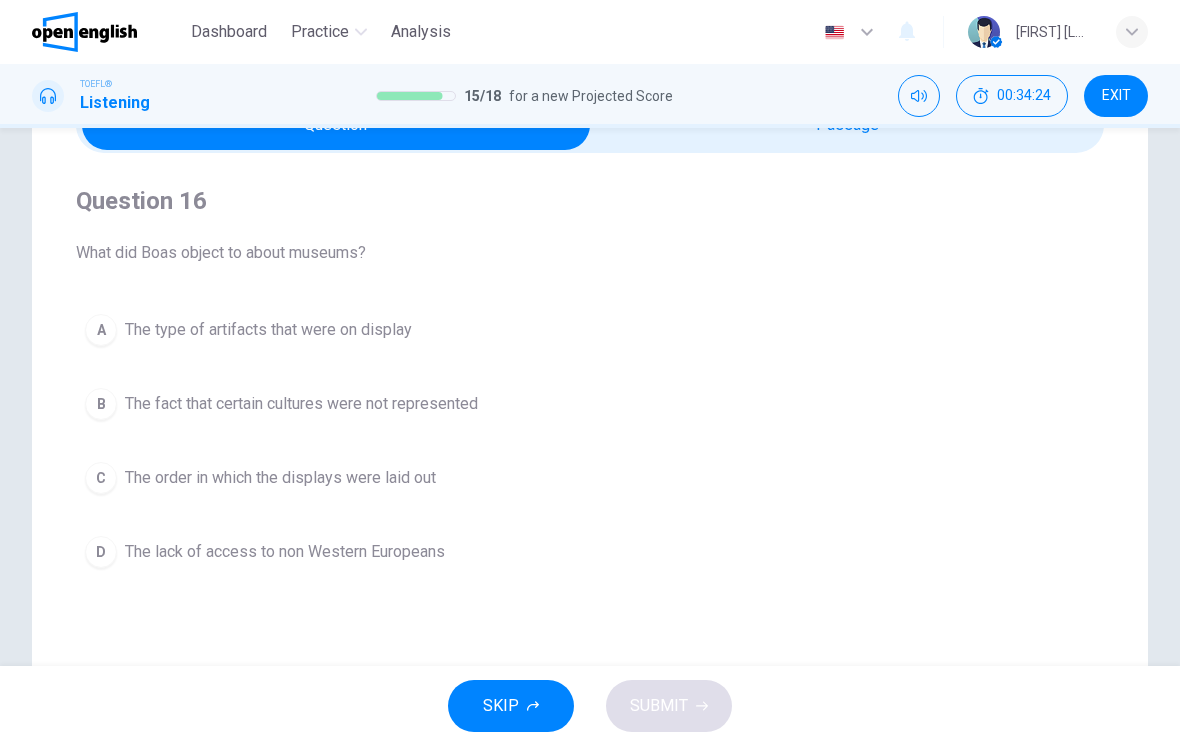 click on "A The type of artifacts that were on display" at bounding box center (590, 330) 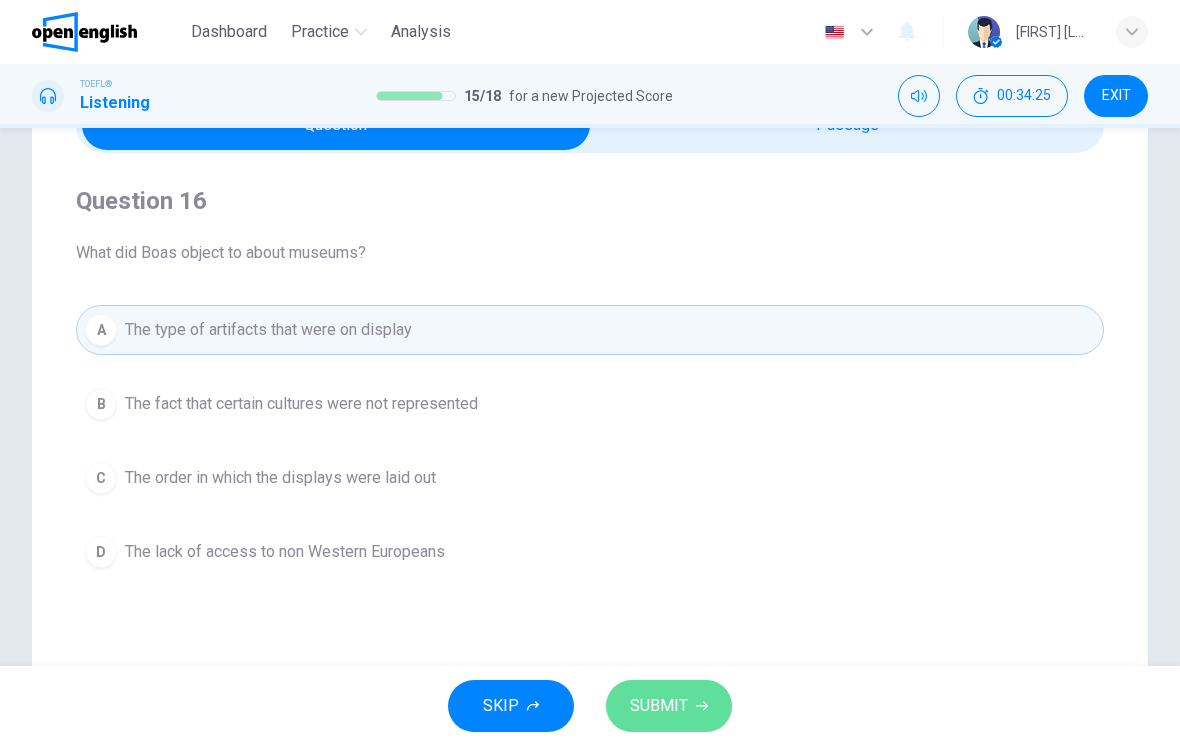 click on "SUBMIT" at bounding box center (659, 706) 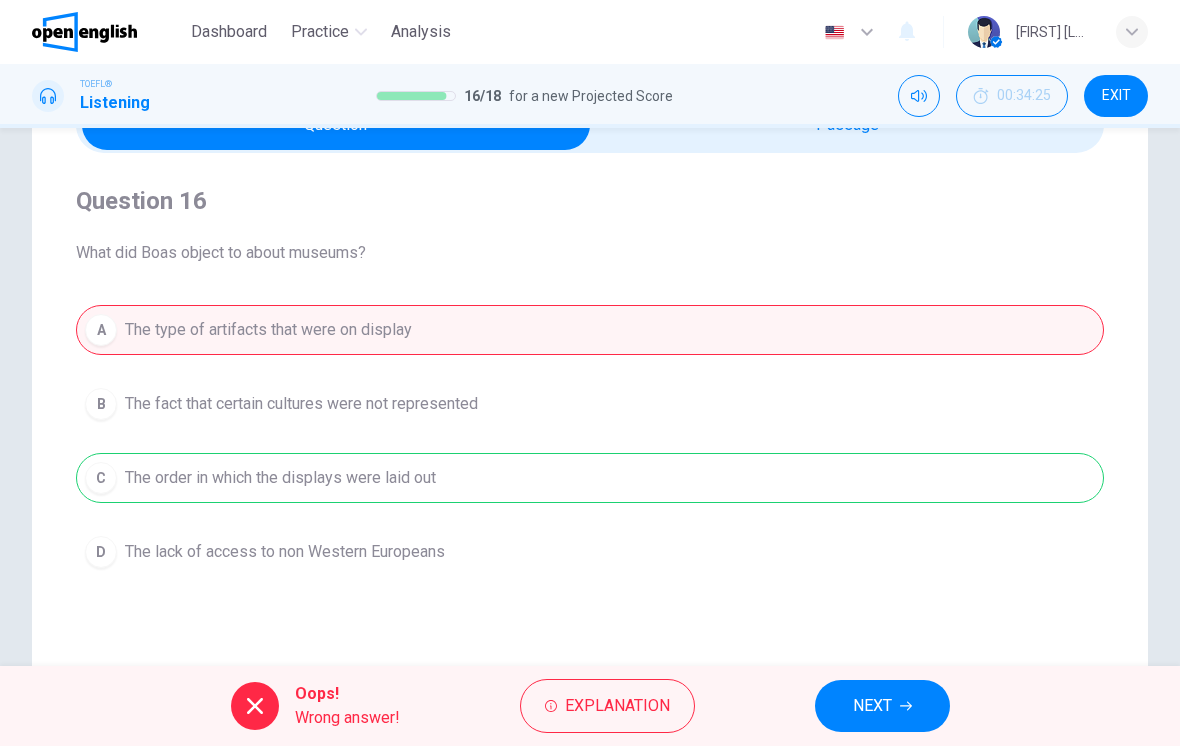 click on "NEXT" at bounding box center [872, 706] 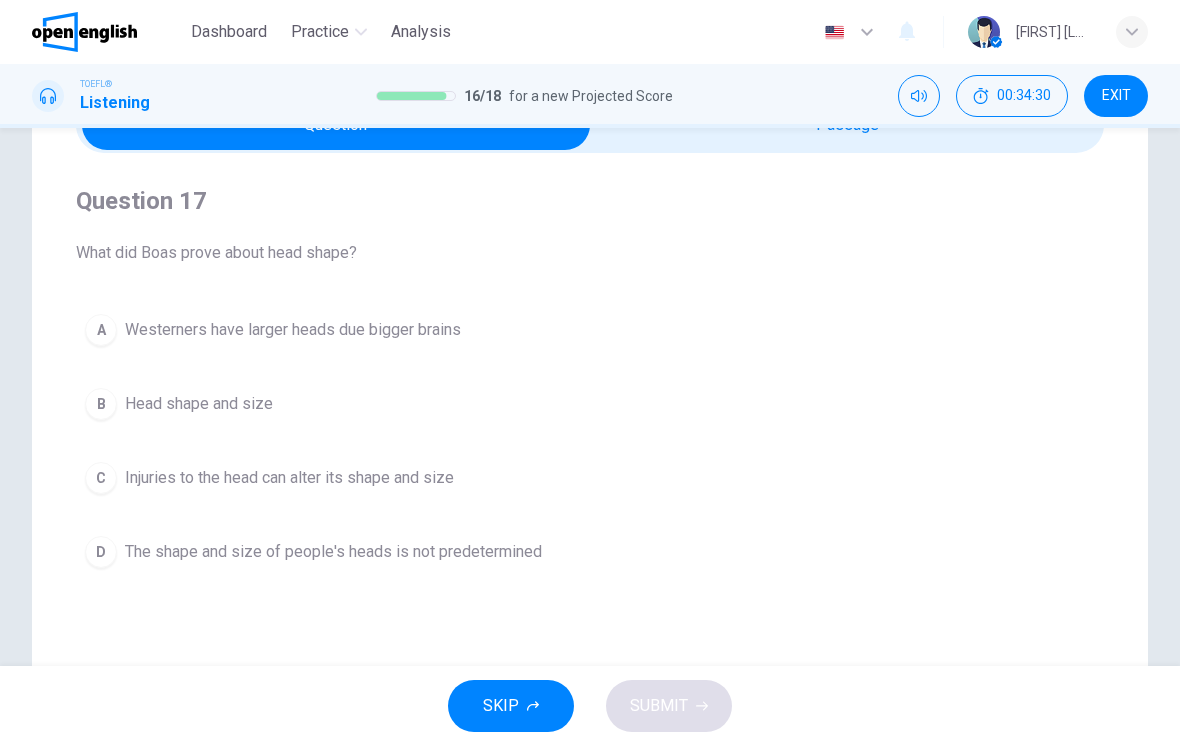 click on "D The shape and size of people's heads is not predetermined" at bounding box center (590, 552) 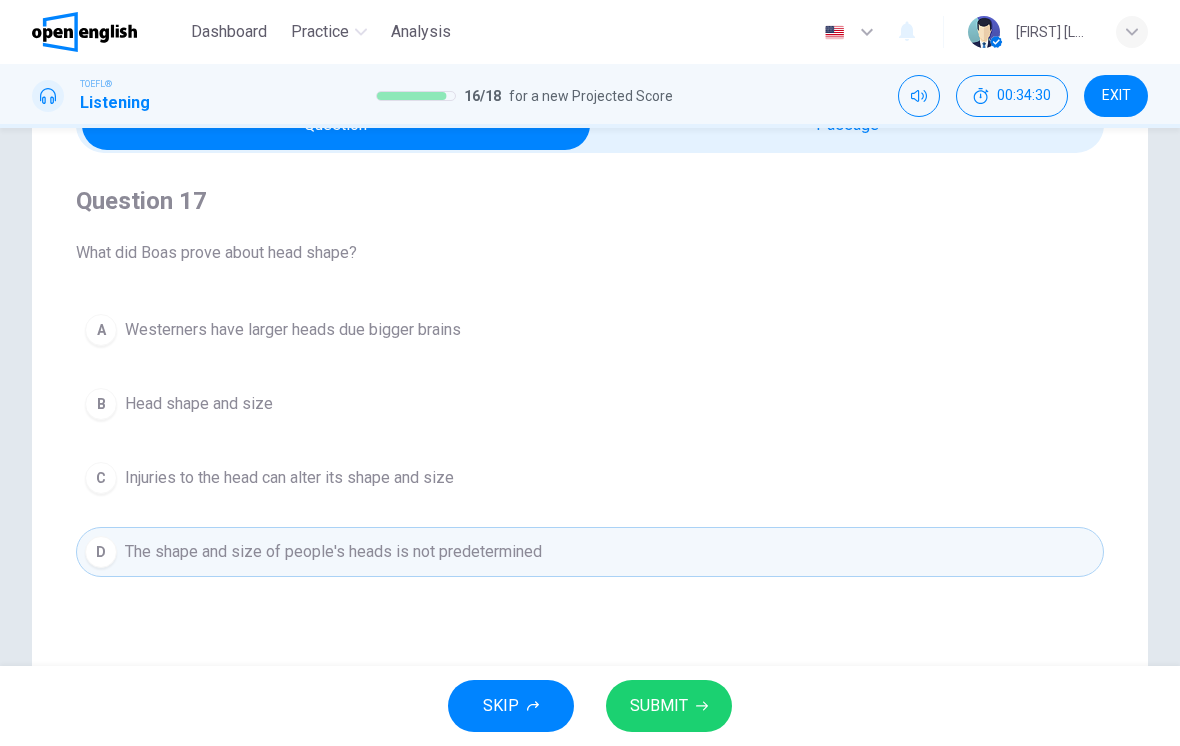 click on "SUBMIT" at bounding box center (659, 706) 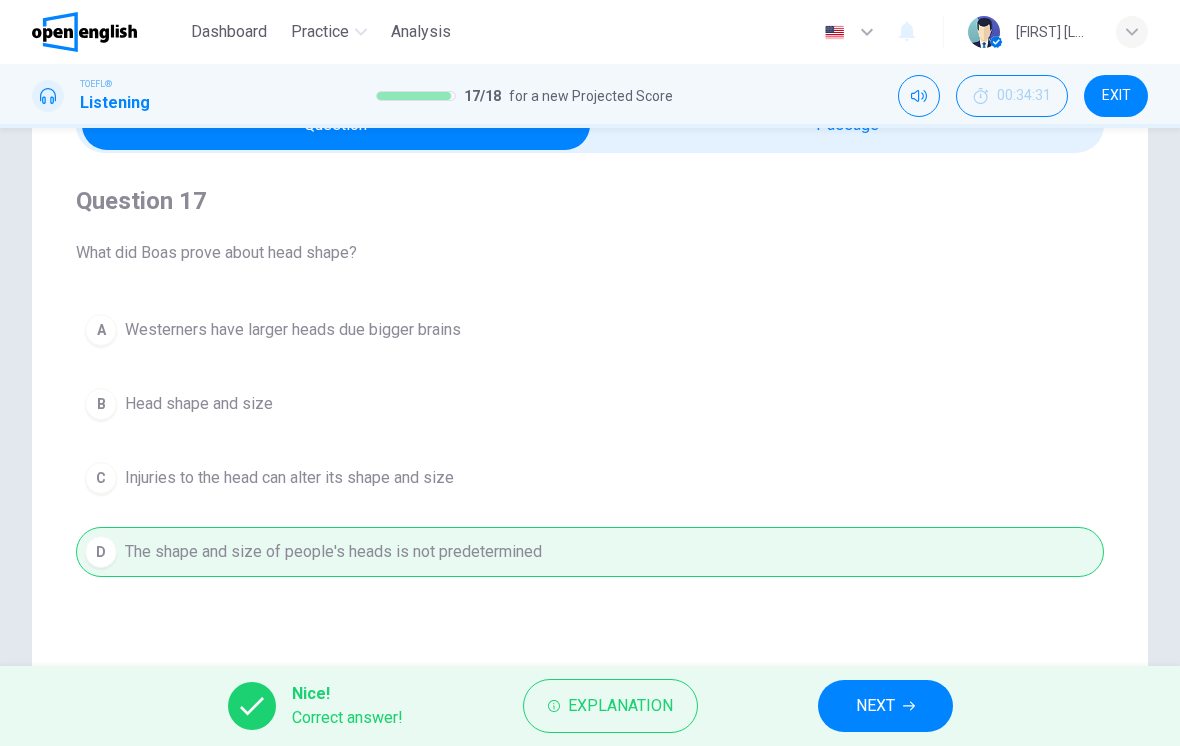 click on "NEXT" at bounding box center [885, 706] 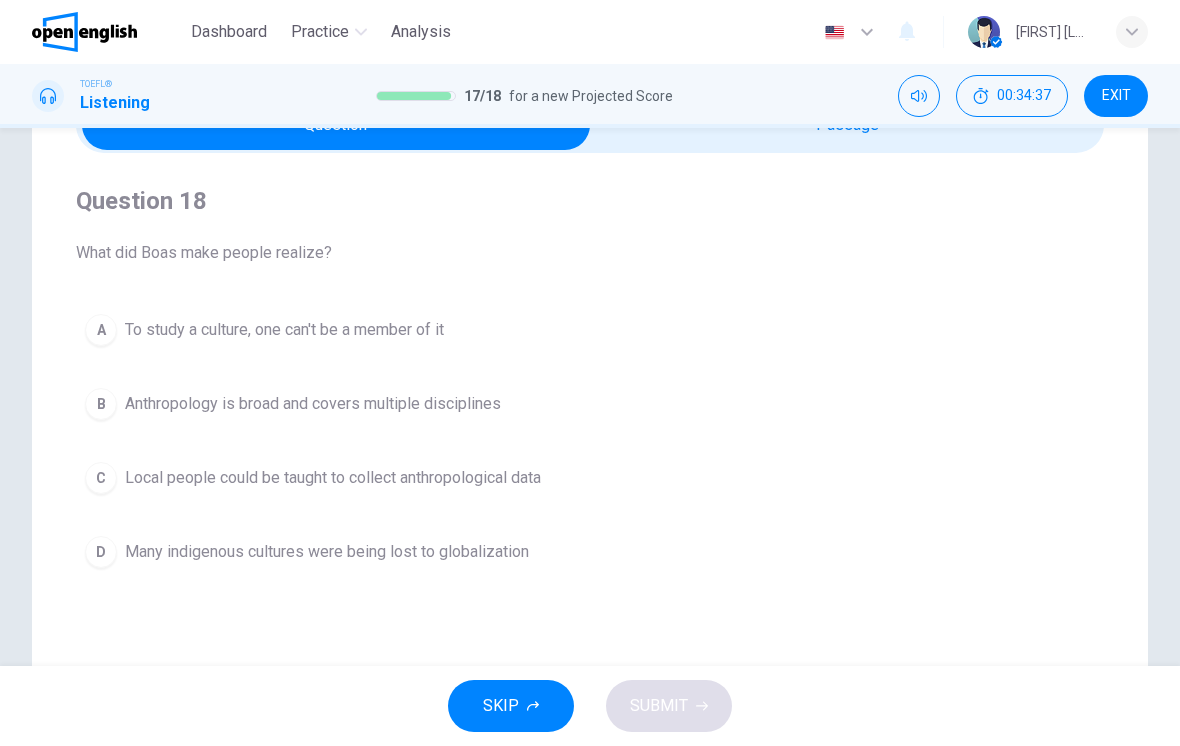 click on "B Anthropology is broad and covers multiple disciplines" at bounding box center [590, 404] 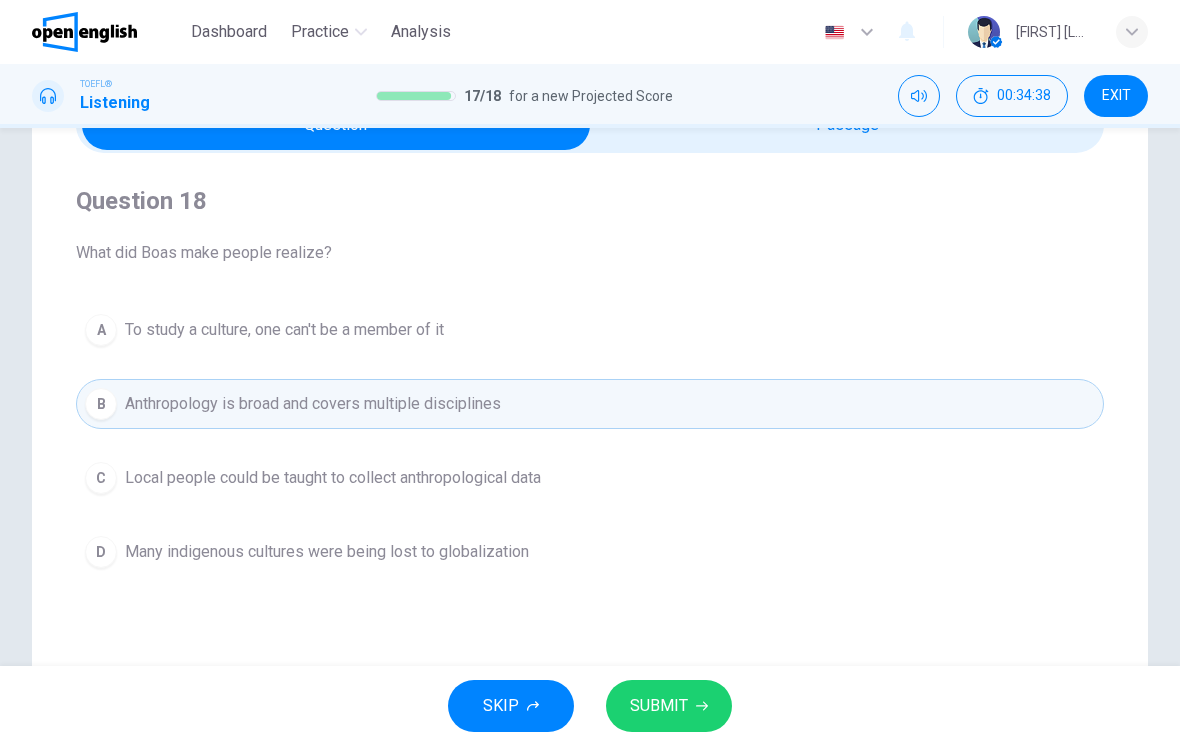 click on "SUBMIT" at bounding box center (659, 706) 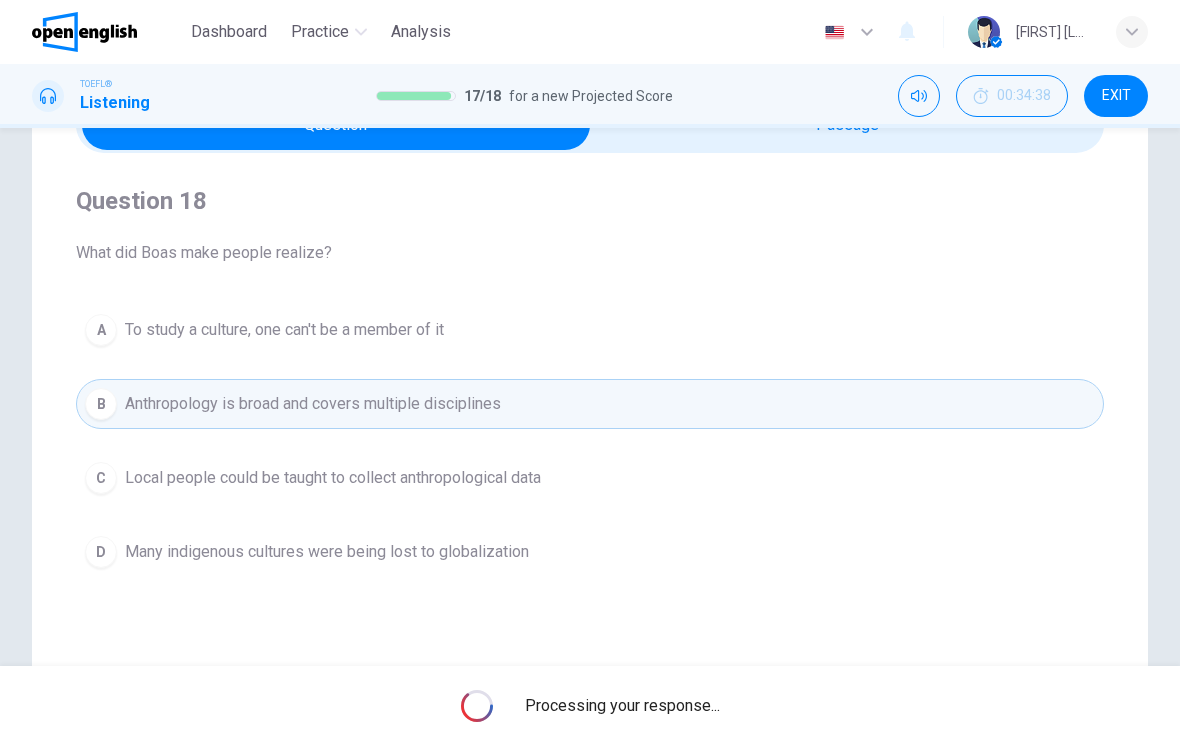 scroll, scrollTop: 0, scrollLeft: 0, axis: both 